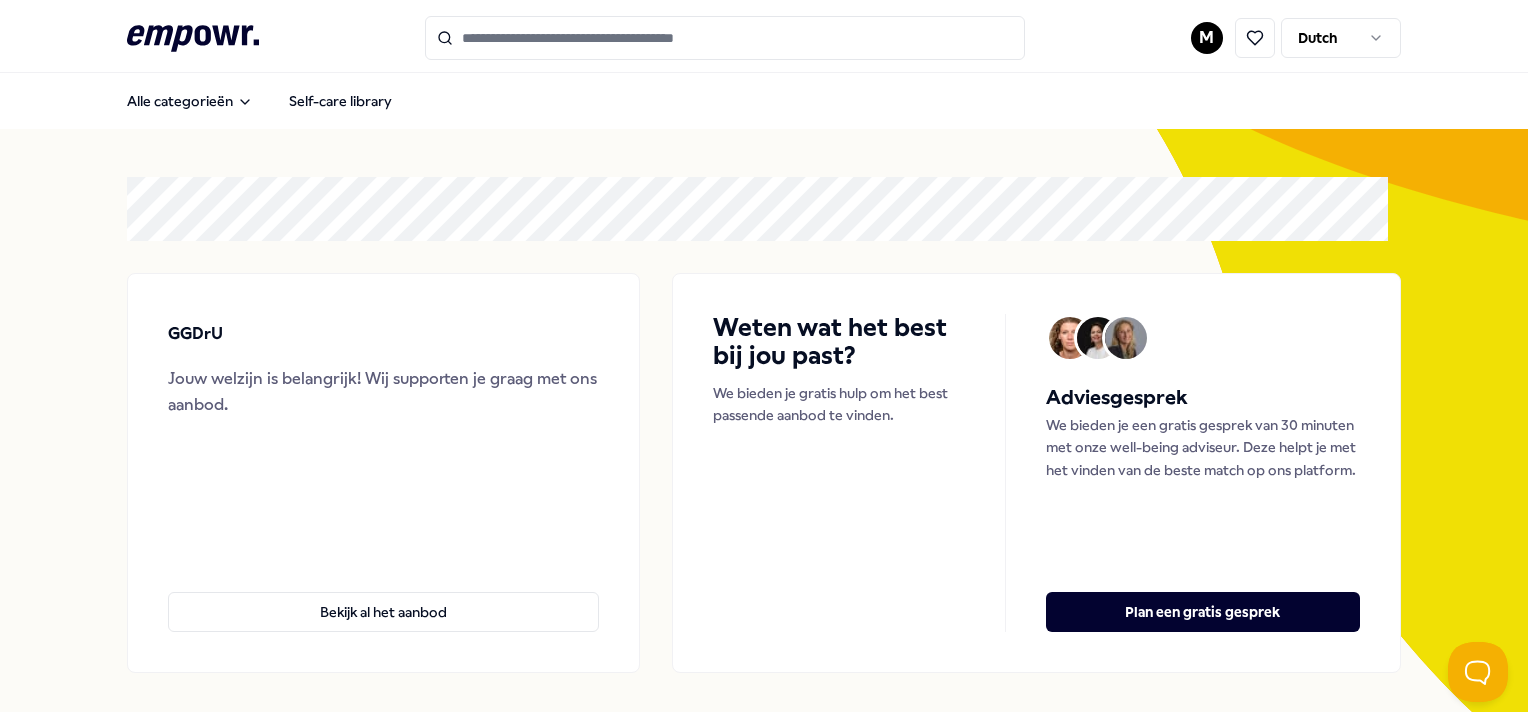scroll, scrollTop: 0, scrollLeft: 0, axis: both 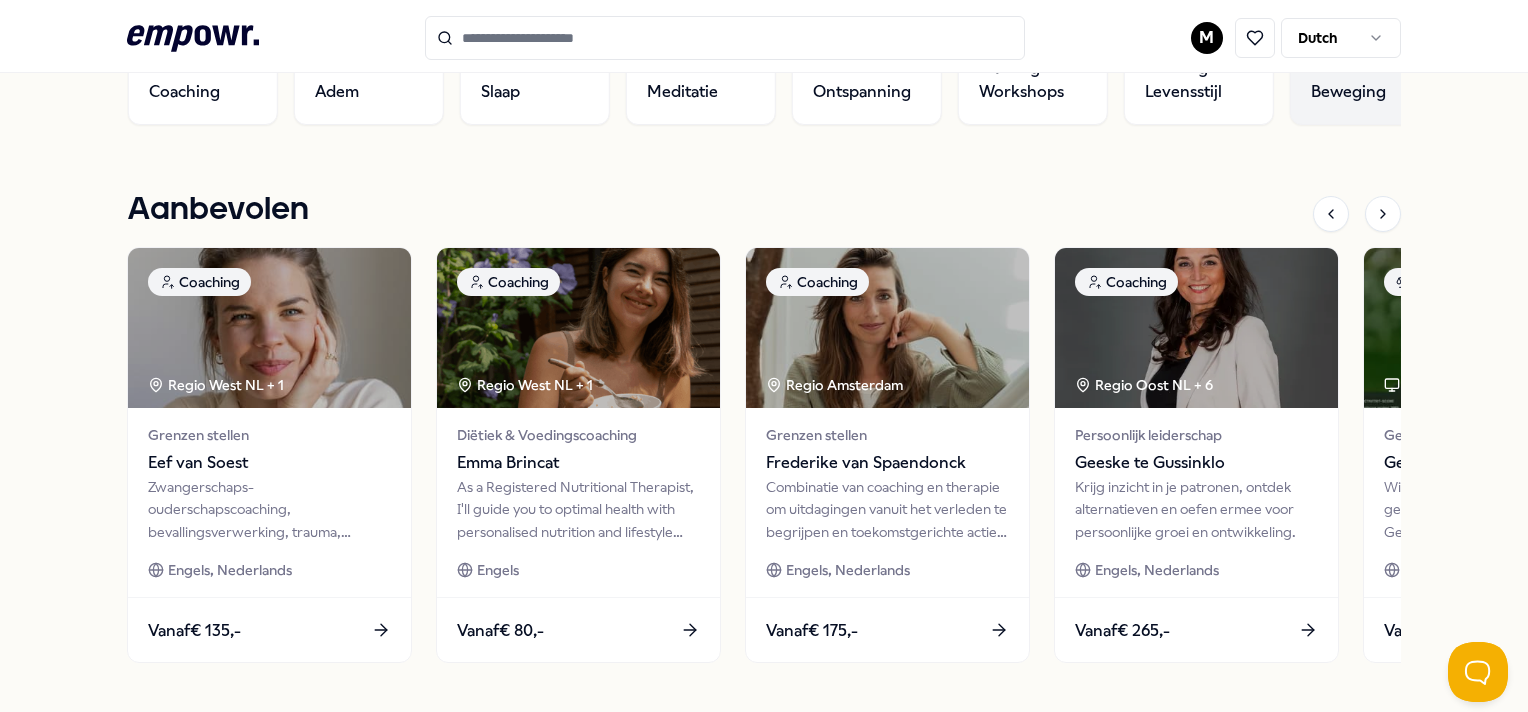click on "Beweging" at bounding box center (1365, 50) 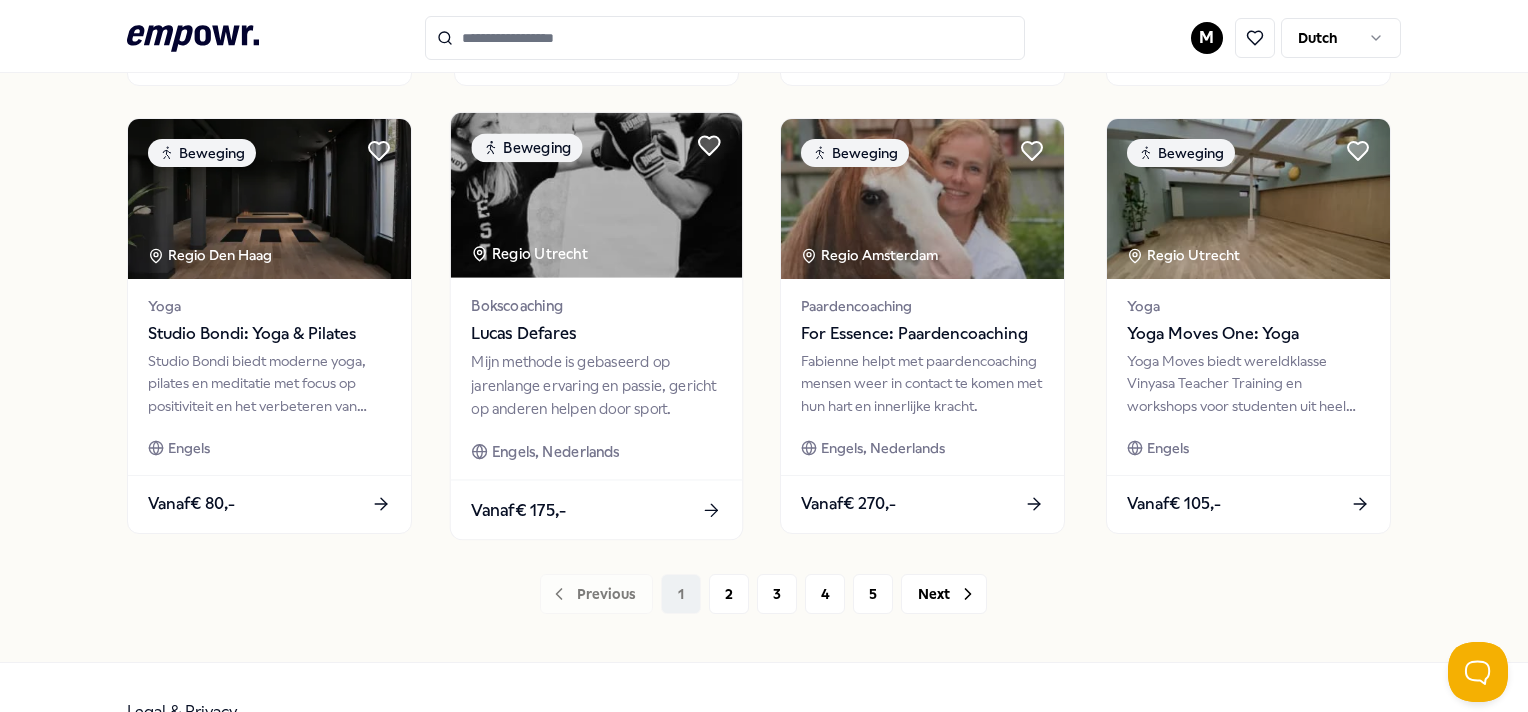scroll, scrollTop: 1028, scrollLeft: 0, axis: vertical 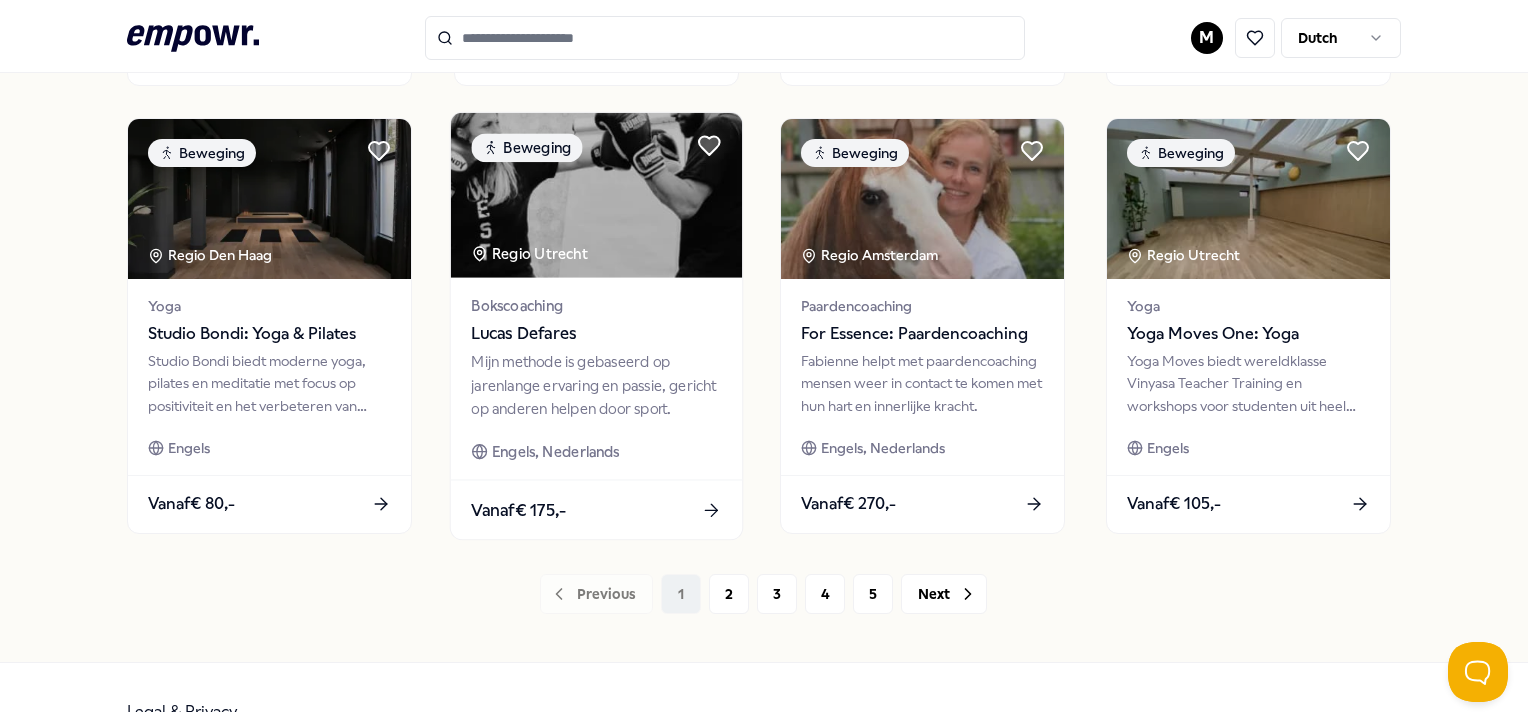 click at bounding box center (595, 195) 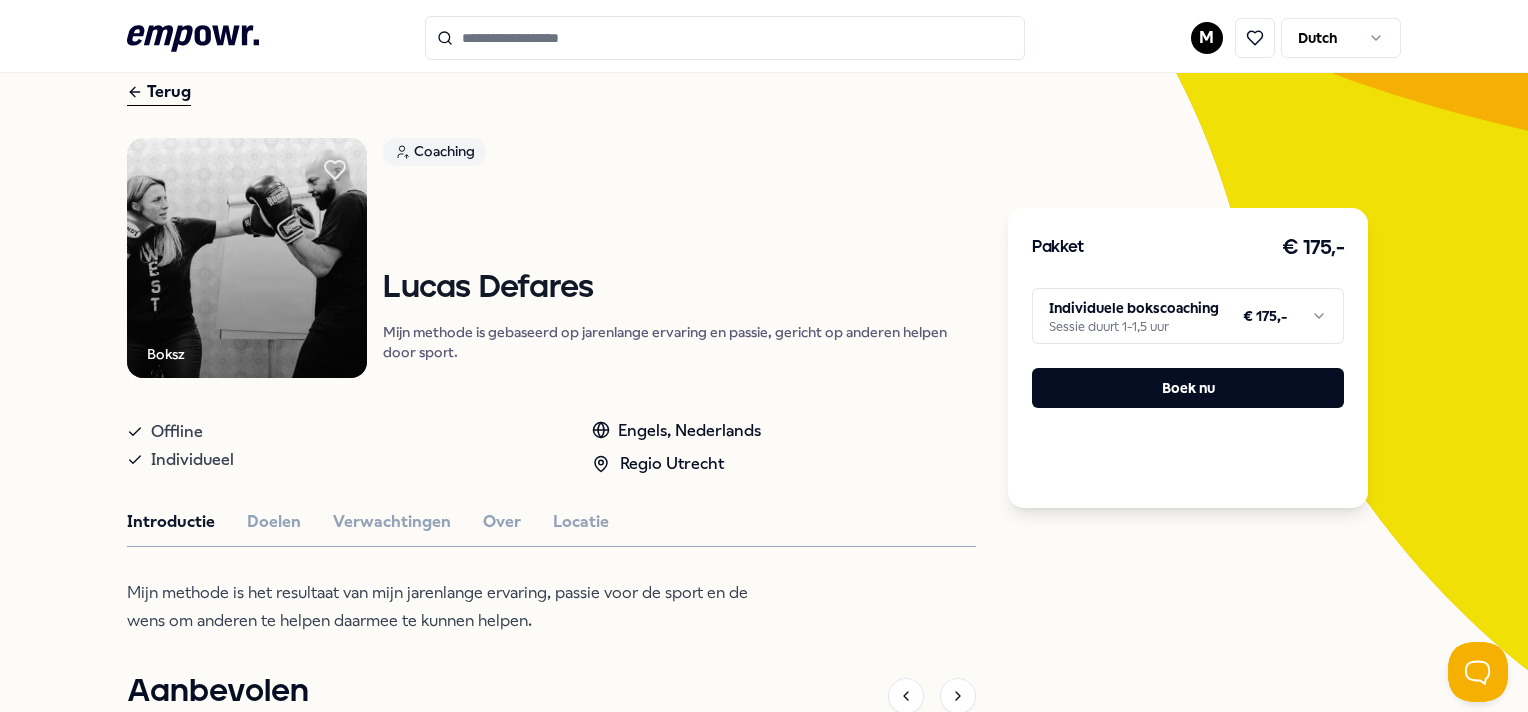 scroll, scrollTop: 79, scrollLeft: 0, axis: vertical 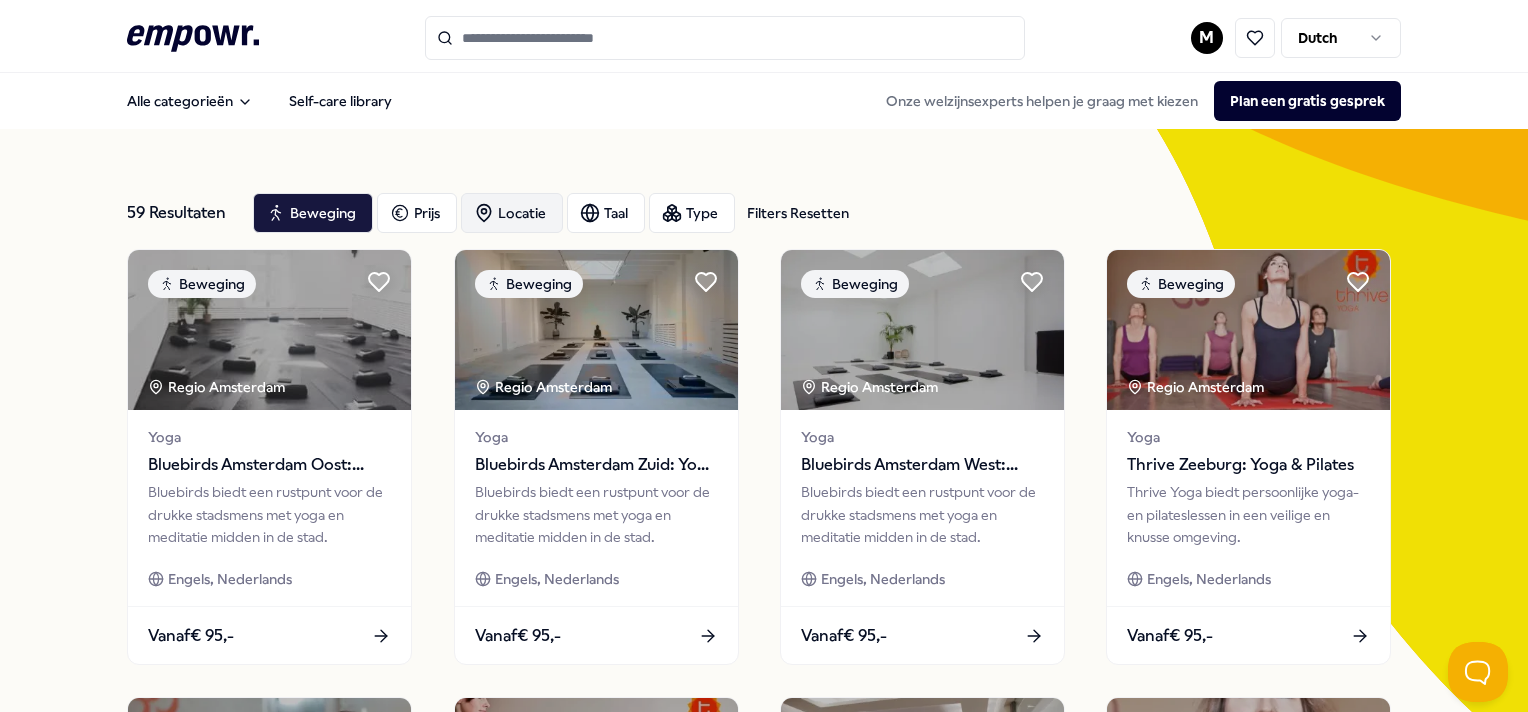 click on "Locatie" at bounding box center [512, 213] 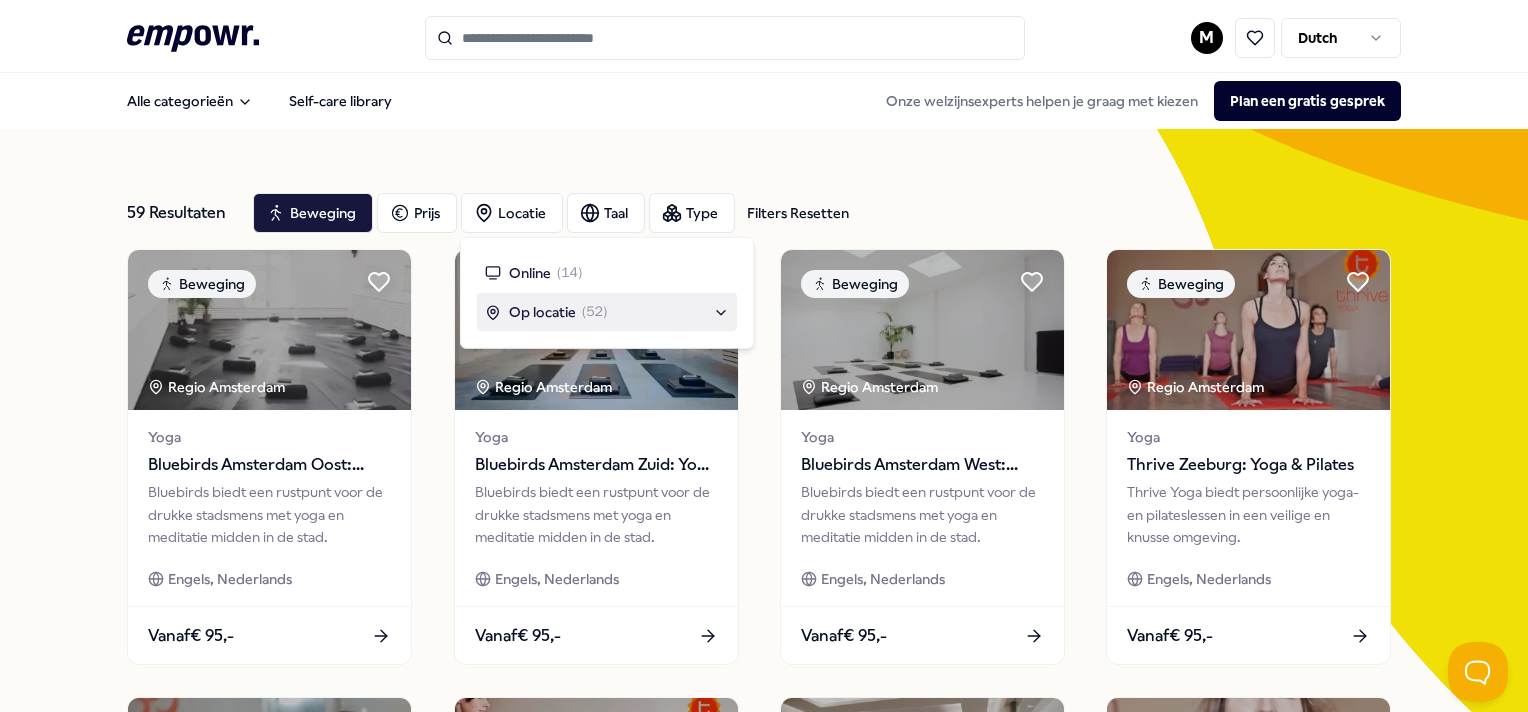 click on "Op locatie" at bounding box center [542, 312] 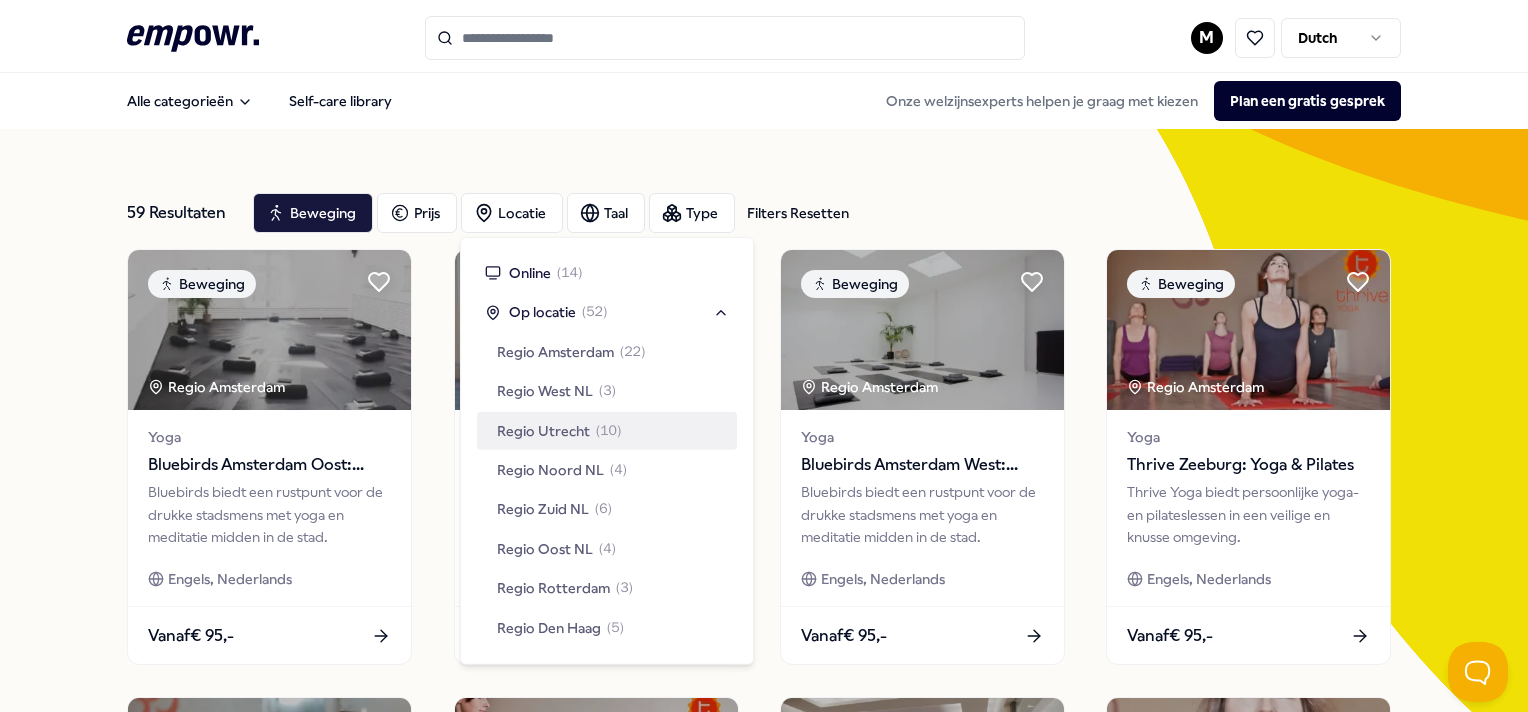 click on "Regio Utrecht" at bounding box center (543, 430) 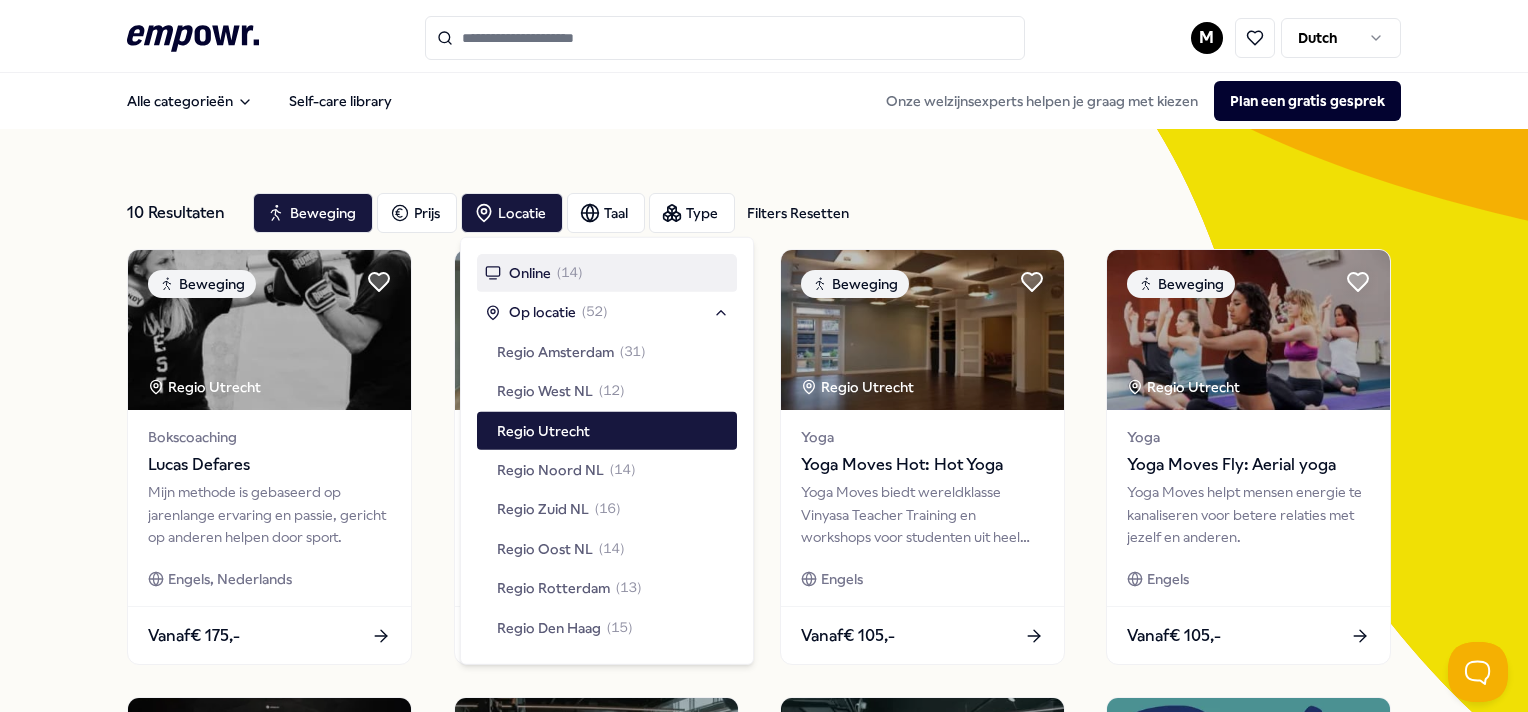 click on "Beweging Prijs Locatie Taal Type Filters Resetten" at bounding box center [826, 213] 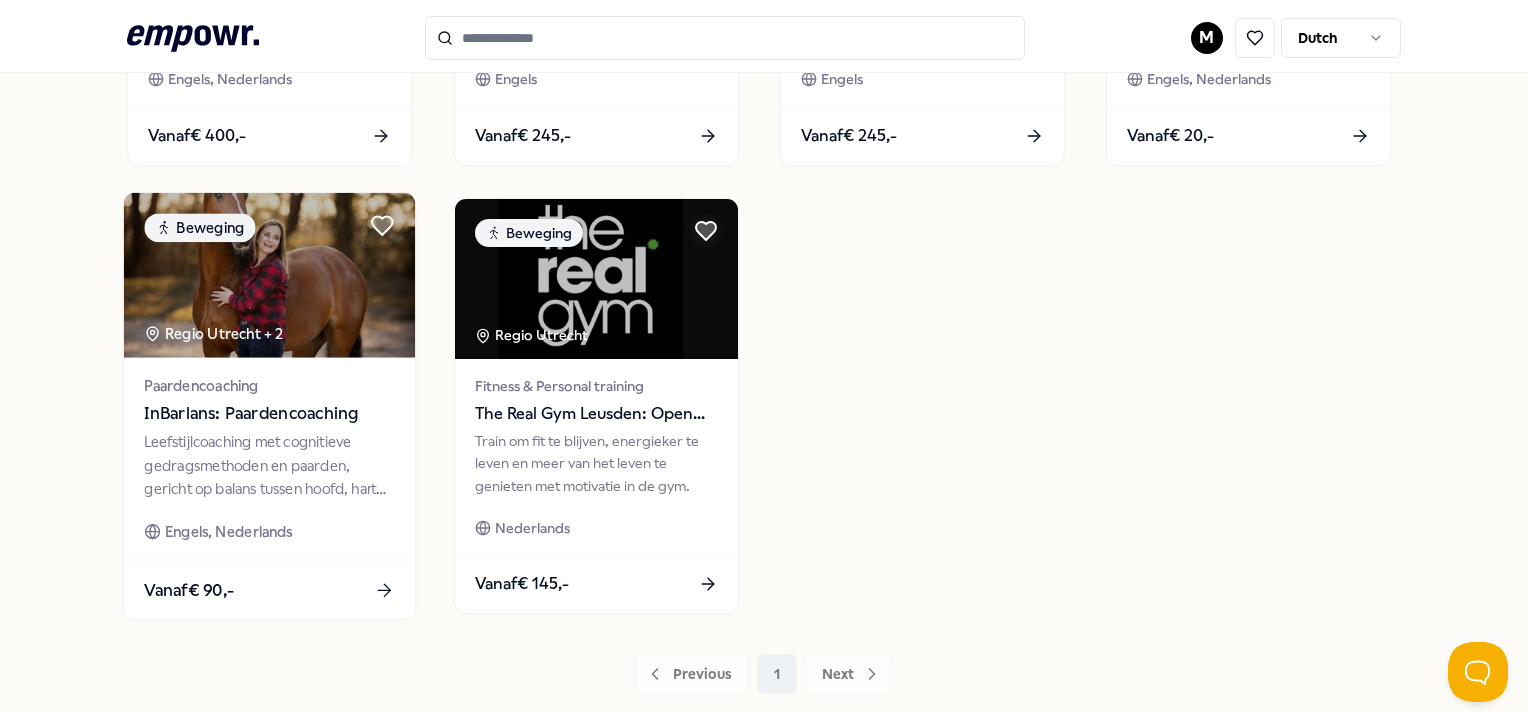 scroll, scrollTop: 1000, scrollLeft: 0, axis: vertical 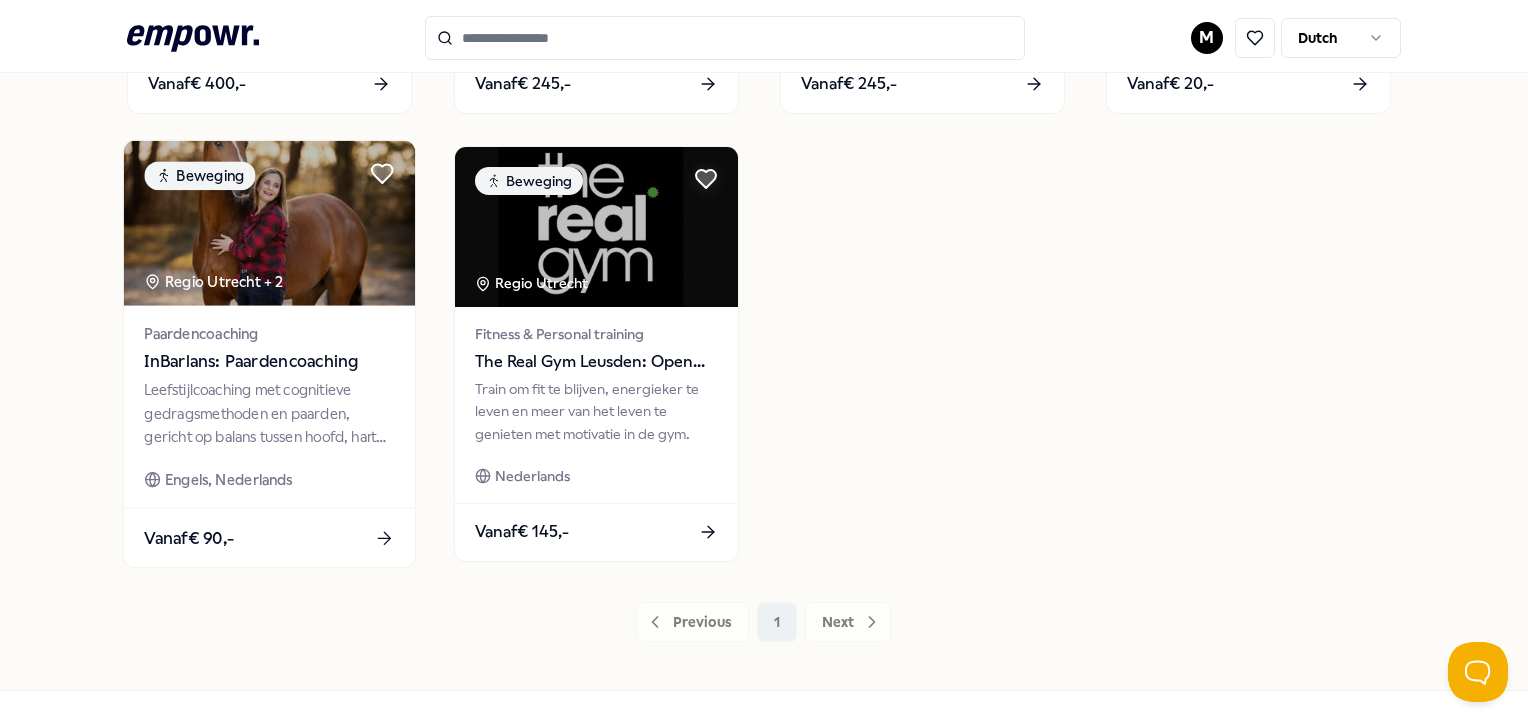 click at bounding box center (269, 223) 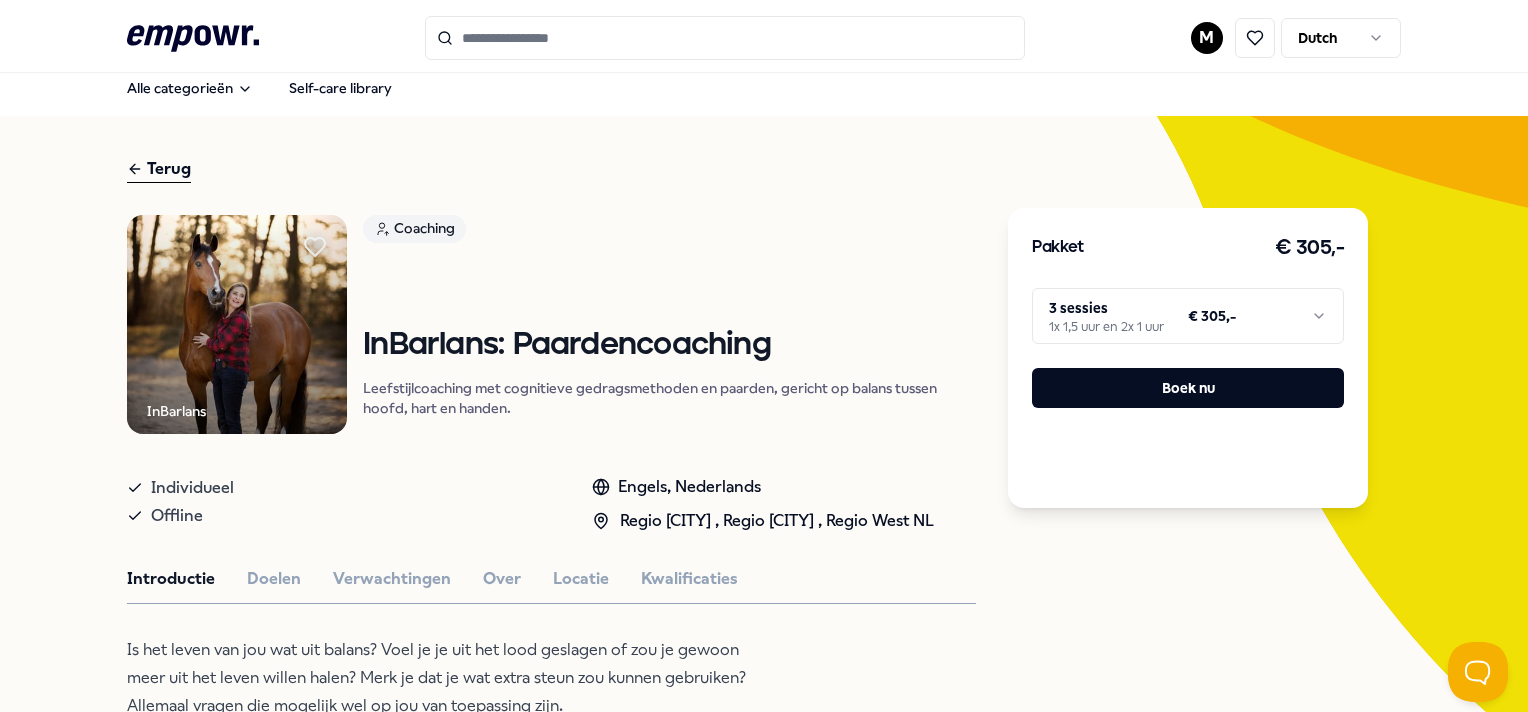 scroll, scrollTop: 0, scrollLeft: 0, axis: both 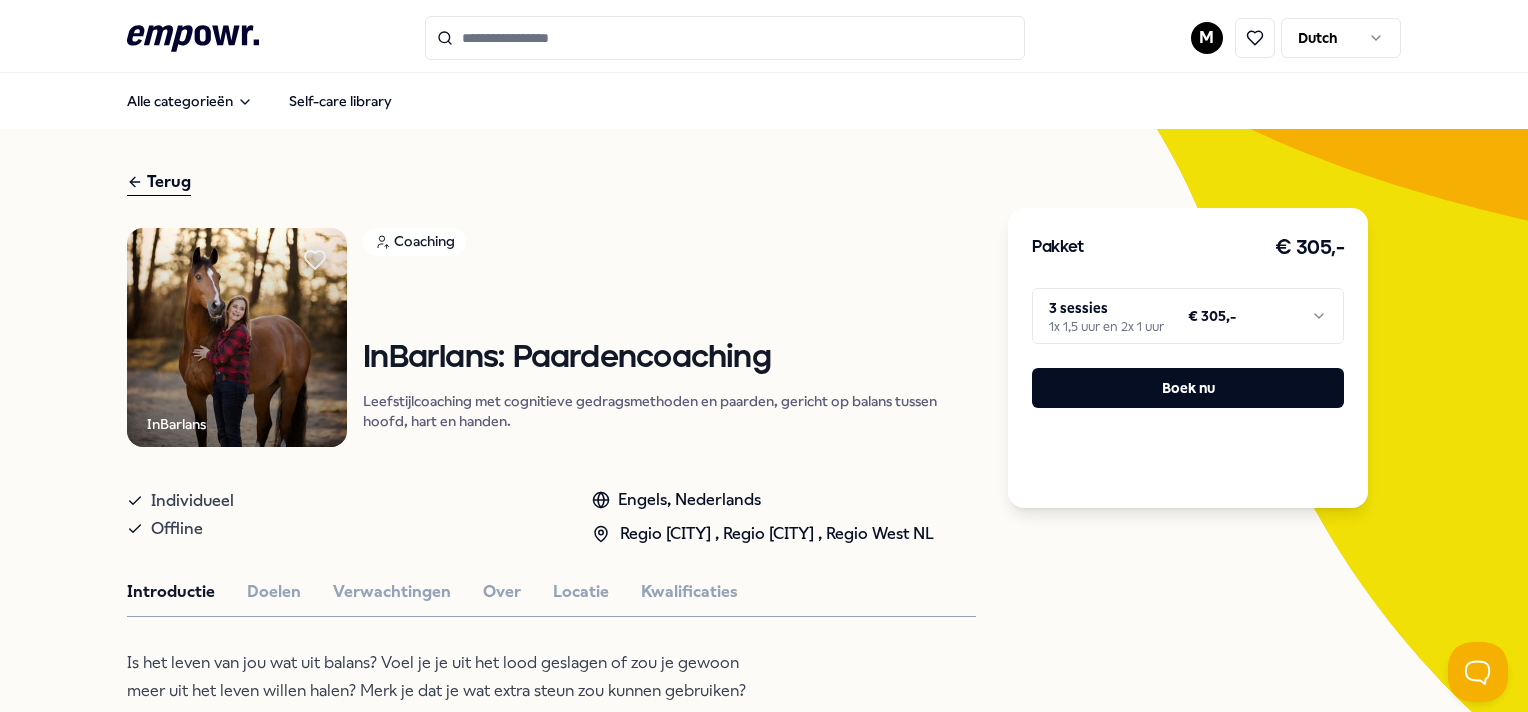 click on "Coaching" at bounding box center [414, 242] 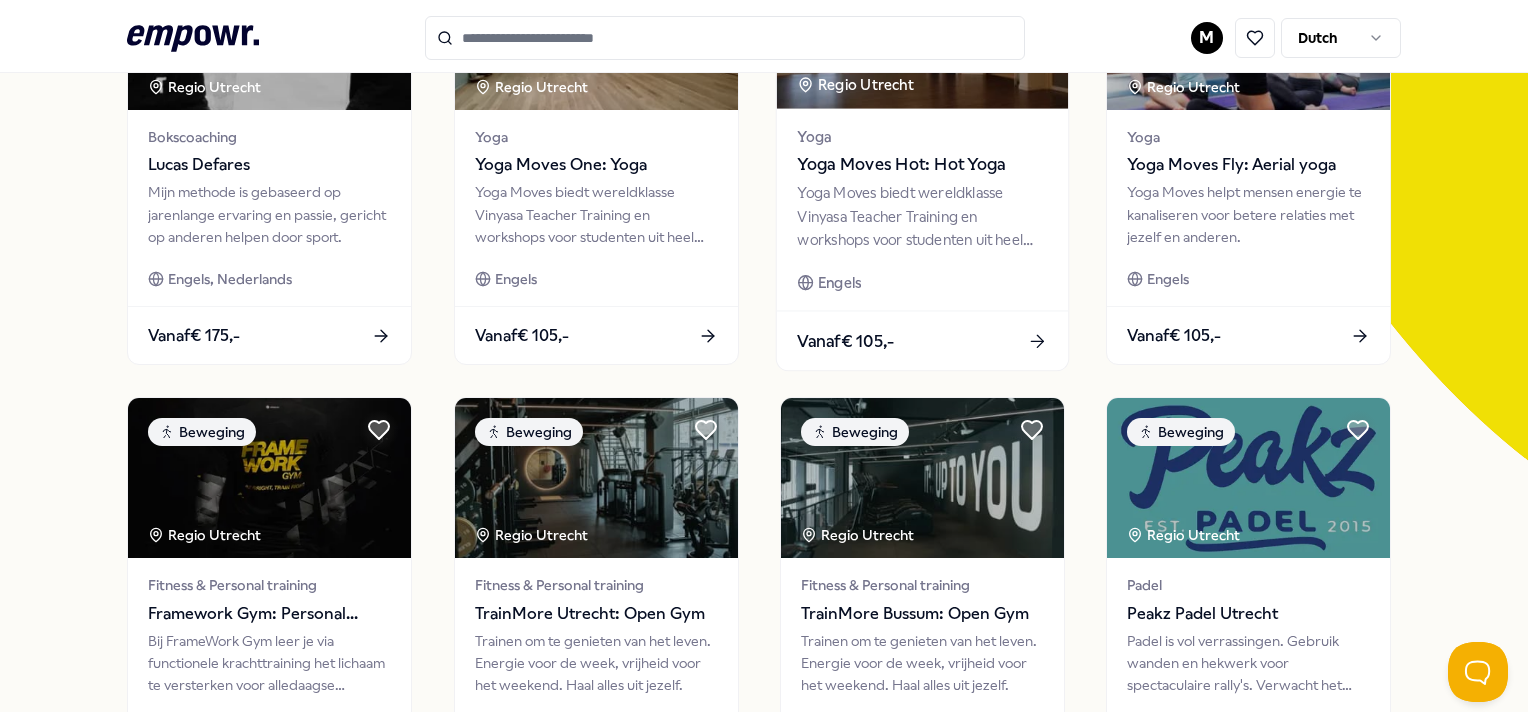 scroll, scrollTop: 400, scrollLeft: 0, axis: vertical 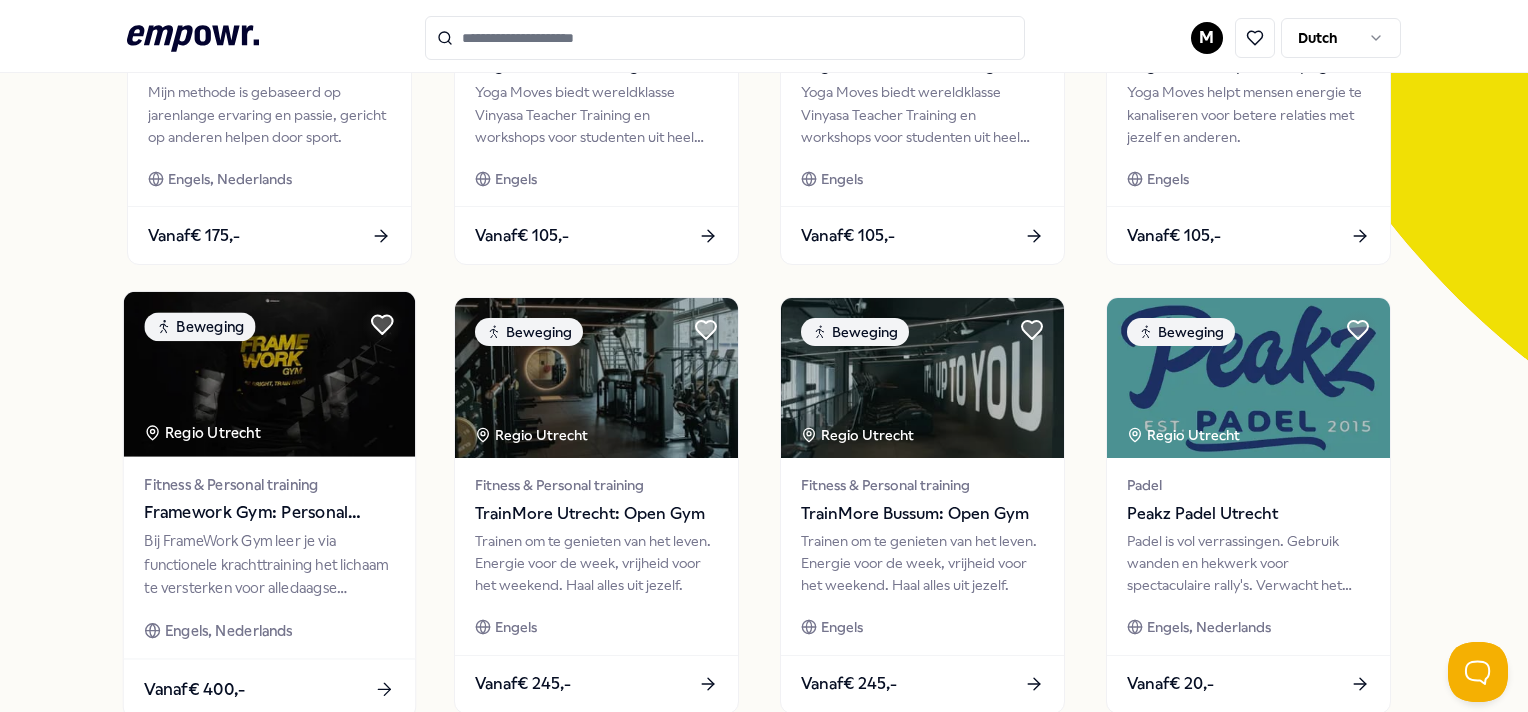 click at bounding box center [269, 374] 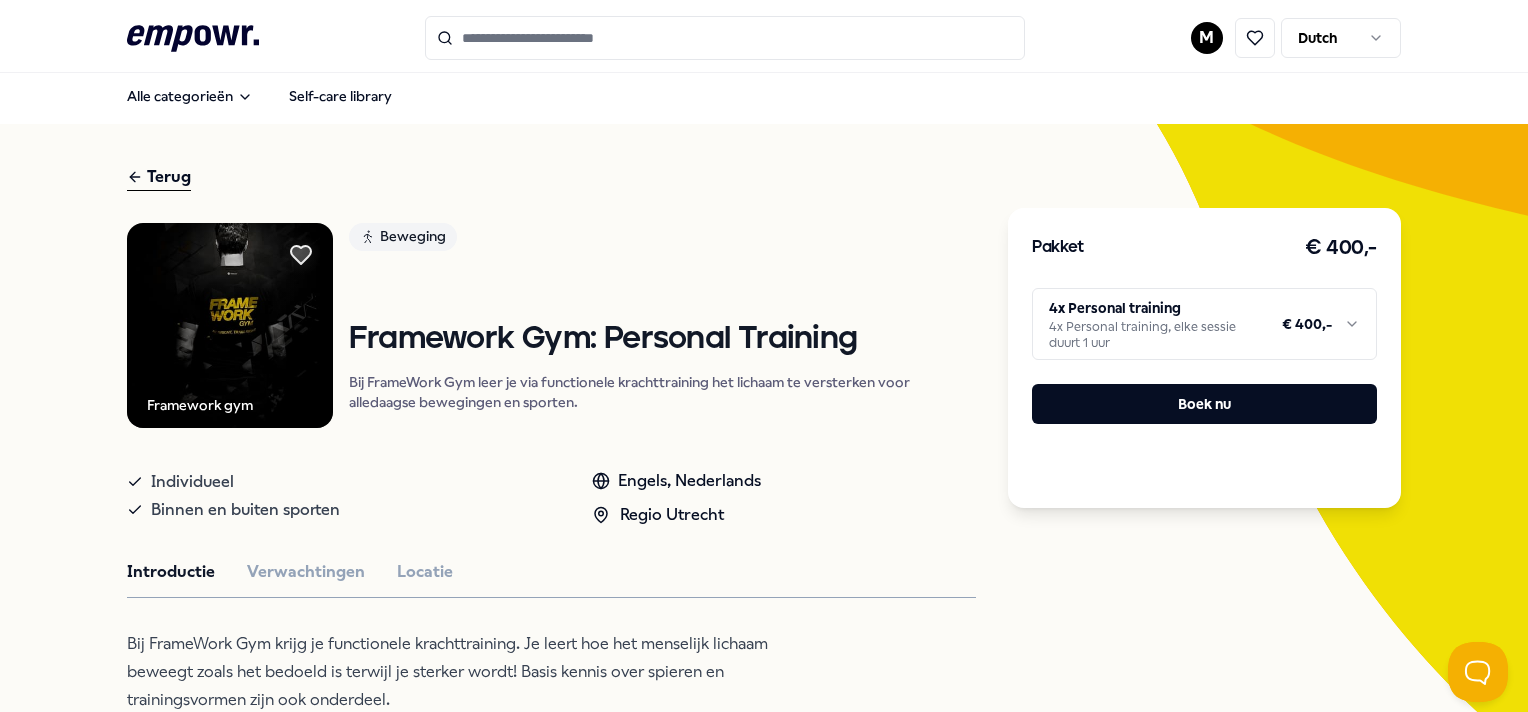 scroll, scrollTop: 0, scrollLeft: 0, axis: both 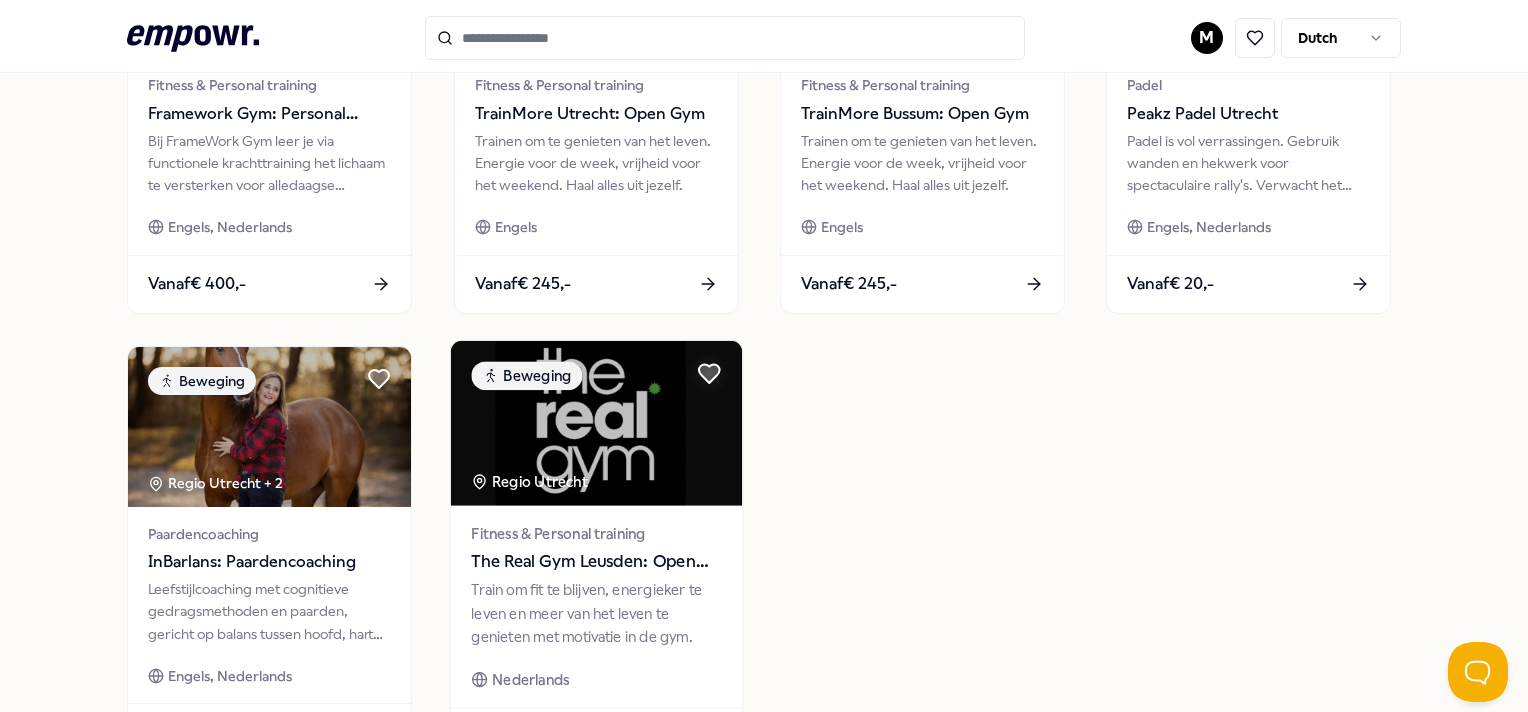 click at bounding box center (595, 423) 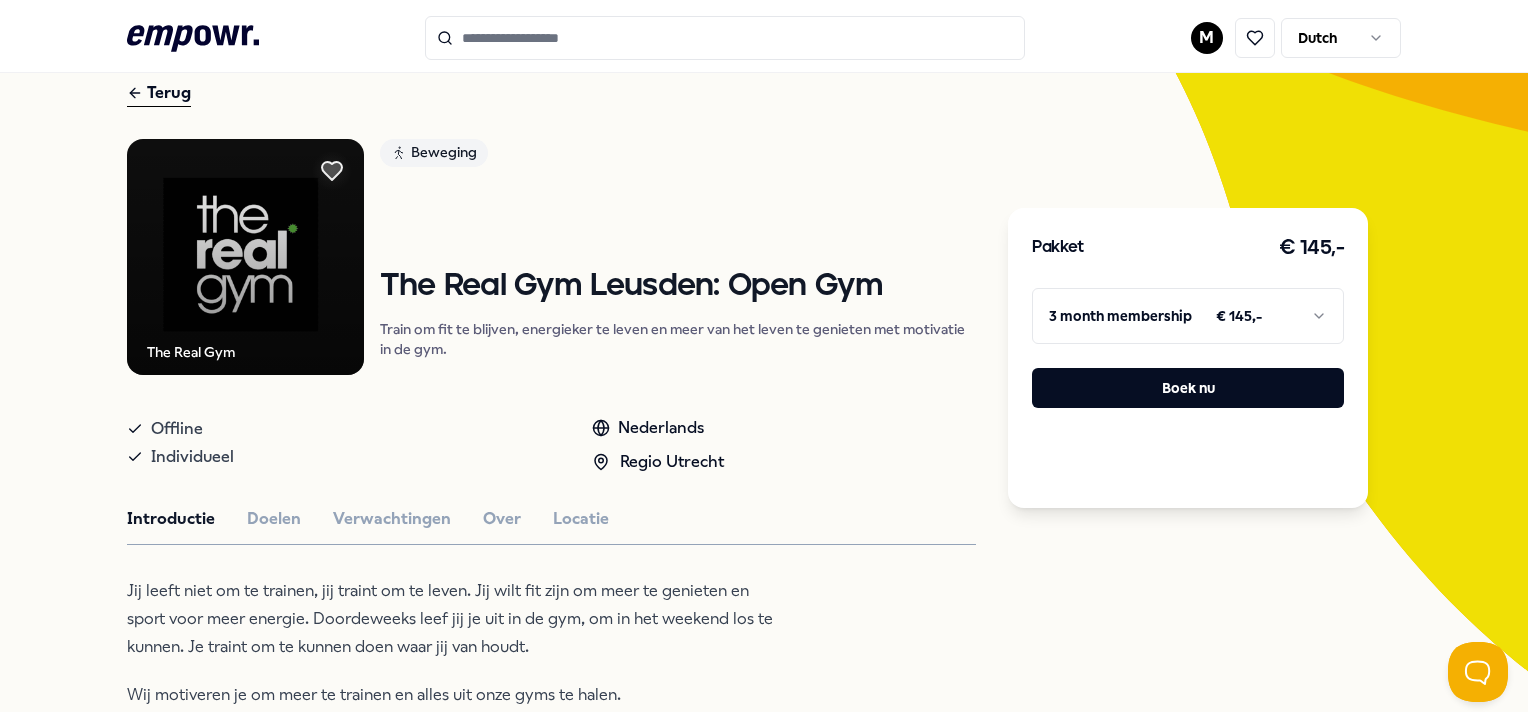 scroll, scrollTop: 28, scrollLeft: 0, axis: vertical 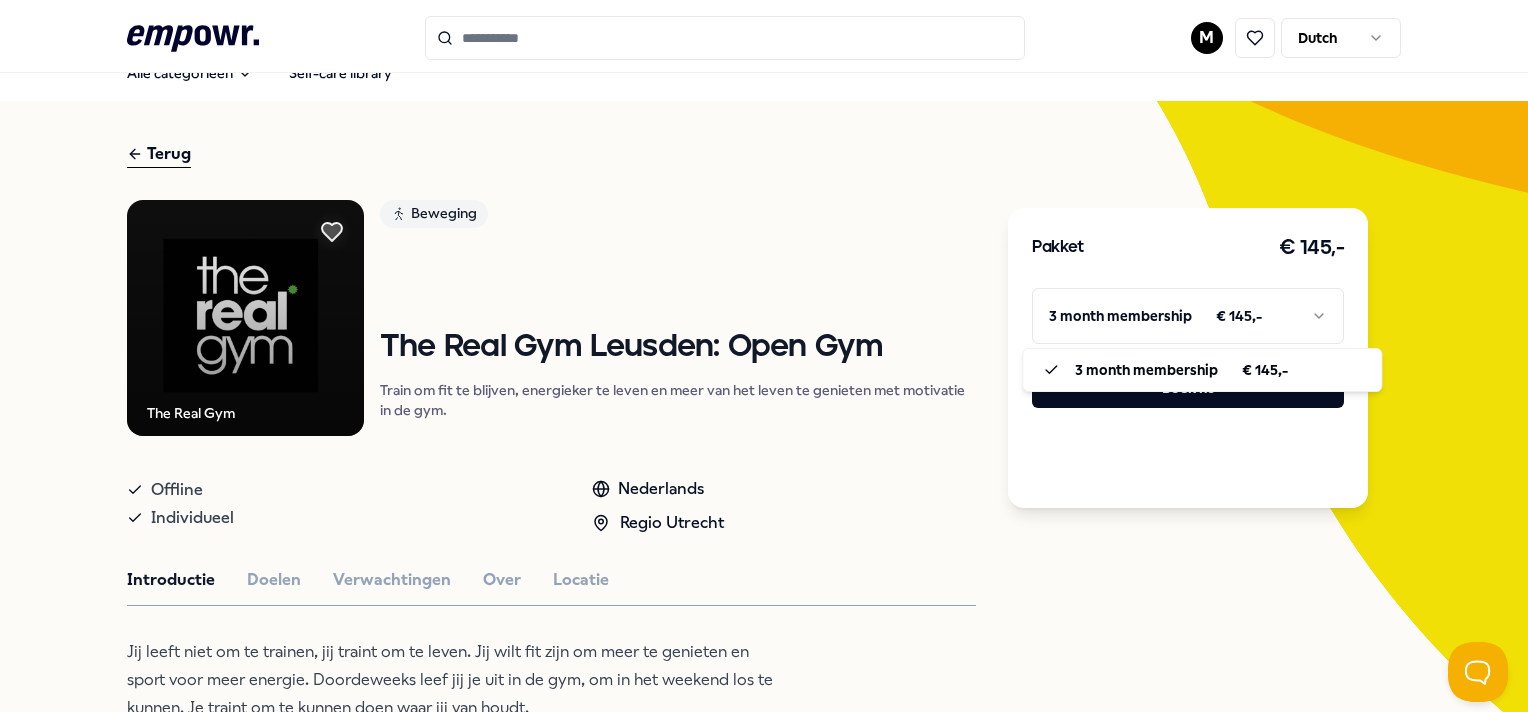 click on ".empowr-logo_svg__cls-1{fill:#03032f} M Dutch Alle categorieën   Self-care library Terug The Real Gym Beweging The Real Gym Leusden: Open Gym Train om fit te blijven, energieker te leven en meer van het leven te genieten met motivatie in de gym. Offline Individueel Nederlands Regio [CITY]  Introductie Doelen Verwachtingen Over Locatie Jij leeft niet om te trainen, jij traint om te leven. Jij wilt fit zijn om meer te genieten en sport voor meer energie. Doordeweeks leef jij je uit in de gym, om in het weekend los te kunnen. Je traint om te kunnen doen waar jij van houdt. Wij motiveren je om meer te trainen en alles uit onze gyms te halen. Zo helpen wij jou om alles   uit het leven te halen Aanbevolen Coaching Regio  West  NL    + 1 Grenzen stellen [FIRST] [LAST] Zwangerschaps- ouderschapscoaching, bevallingsverwerking, trauma, (prik)angst &amp; stresscoaching. Engels, Nederlands Vanaf  € 135,- Coaching Regio  West  NL    + 1 Diëtiek &amp; Voedingscoaching [FIRST] [LAST] Engels Vanaf  € 80,- Coaching   Vanaf" at bounding box center [764, 356] 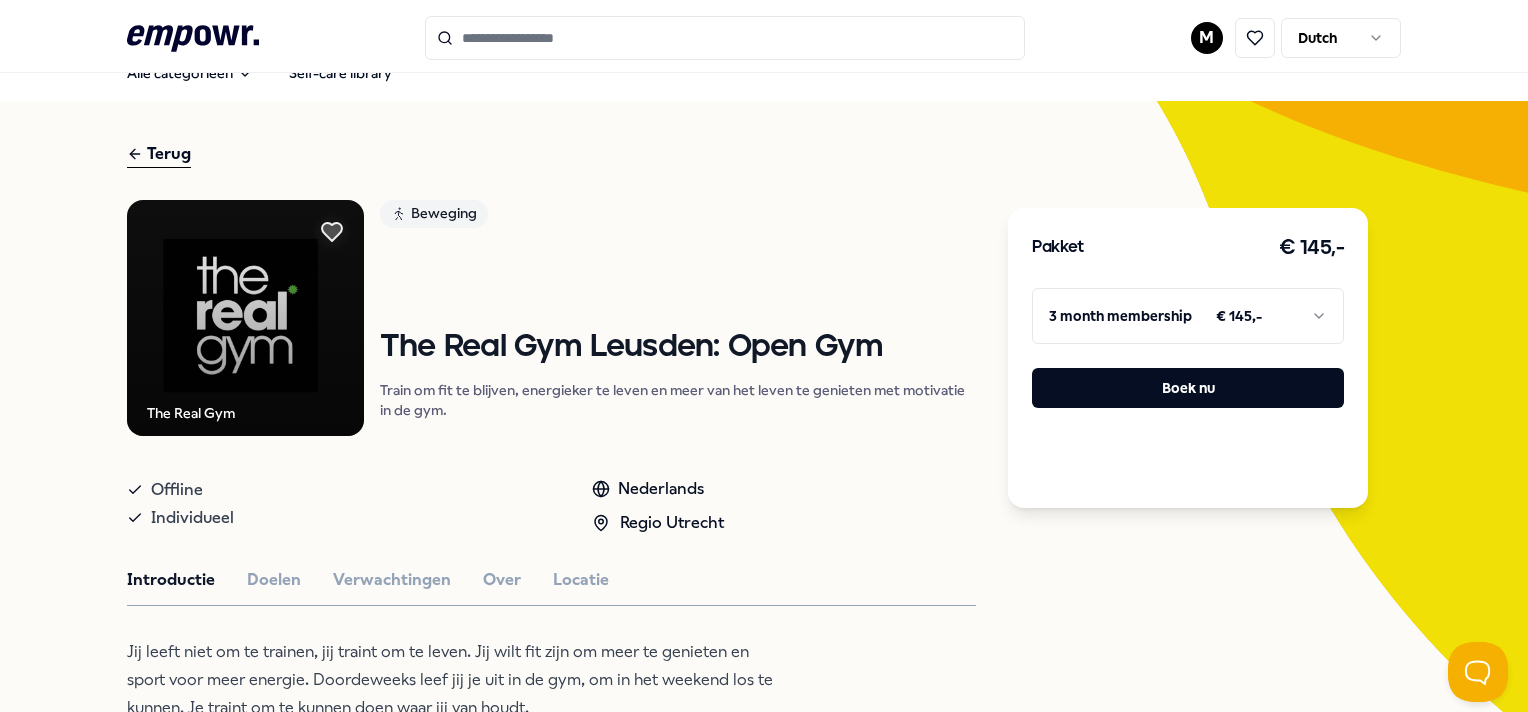 click on ".empowr-logo_svg__cls-1{fill:#03032f} M Dutch Alle categorieën   Self-care library Terug The Real Gym Beweging The Real Gym Leusden: Open Gym Train om fit te blijven, energieker te leven en meer van het leven te genieten met motivatie in de gym. Offline Individueel Nederlands Regio [CITY]  Introductie Doelen Verwachtingen Over Locatie Jij leeft niet om te trainen, jij traint om te leven. Jij wilt fit zijn om meer te genieten en sport voor meer energie. Doordeweeks leef jij je uit in de gym, om in het weekend los te kunnen. Je traint om te kunnen doen waar jij van houdt. Wij motiveren je om meer te trainen en alles uit onze gyms te halen. Zo helpen wij jou om alles   uit het leven te halen Aanbevolen Coaching Regio  West  NL    + 1 Grenzen stellen [FIRST] [LAST] Zwangerschaps- ouderschapscoaching, bevallingsverwerking, trauma, (prik)angst &amp; stresscoaching. Engels, Nederlands Vanaf  € 135,- Coaching Regio  West  NL    + 1 Diëtiek &amp; Voedingscoaching [FIRST] [LAST] Engels Vanaf  € 80,- Coaching   Vanaf" at bounding box center [764, 356] 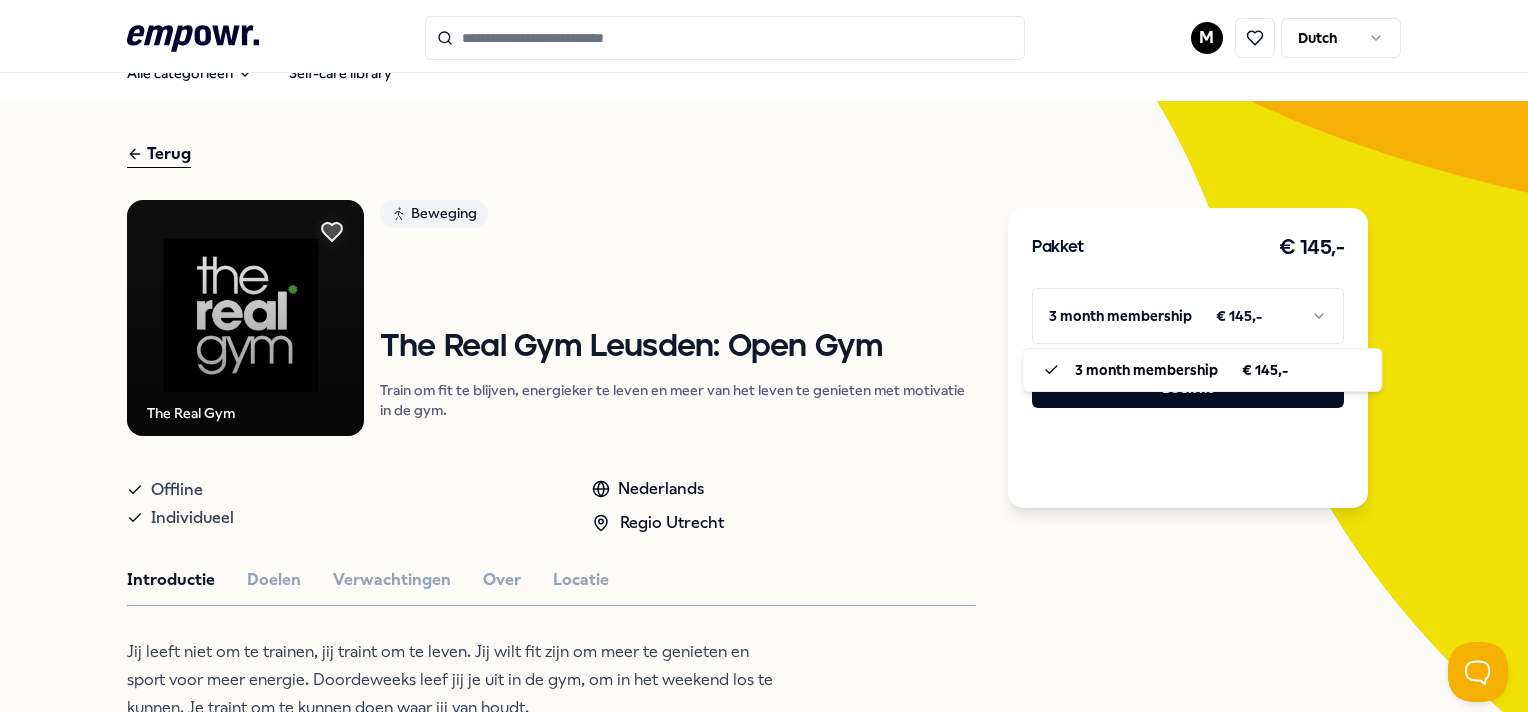 click on ".empowr-logo_svg__cls-1{fill:#03032f} M Dutch Alle categorieën   Self-care library Terug The Real Gym Beweging The Real Gym Leusden: Open Gym Train om fit te blijven, energieker te leven en meer van het leven te genieten met motivatie in de gym. Offline Individueel Nederlands Regio [CITY]  Introductie Doelen Verwachtingen Over Locatie Jij leeft niet om te trainen, jij traint om te leven. Jij wilt fit zijn om meer te genieten en sport voor meer energie. Doordeweeks leef jij je uit in de gym, om in het weekend los te kunnen. Je traint om te kunnen doen waar jij van houdt. Wij motiveren je om meer te trainen en alles uit onze gyms te halen. Zo helpen wij jou om alles   uit het leven te halen Aanbevolen Coaching Regio  West  NL    + 1 Grenzen stellen [FIRST] [LAST] Zwangerschaps- ouderschapscoaching, bevallingsverwerking, trauma, (prik)angst &amp; stresscoaching. Engels, Nederlands Vanaf  € 135,- Coaching Regio  West  NL    + 1 Diëtiek &amp; Voedingscoaching [FIRST] [LAST] Engels Vanaf  € 80,- Coaching   Vanaf" at bounding box center (764, 356) 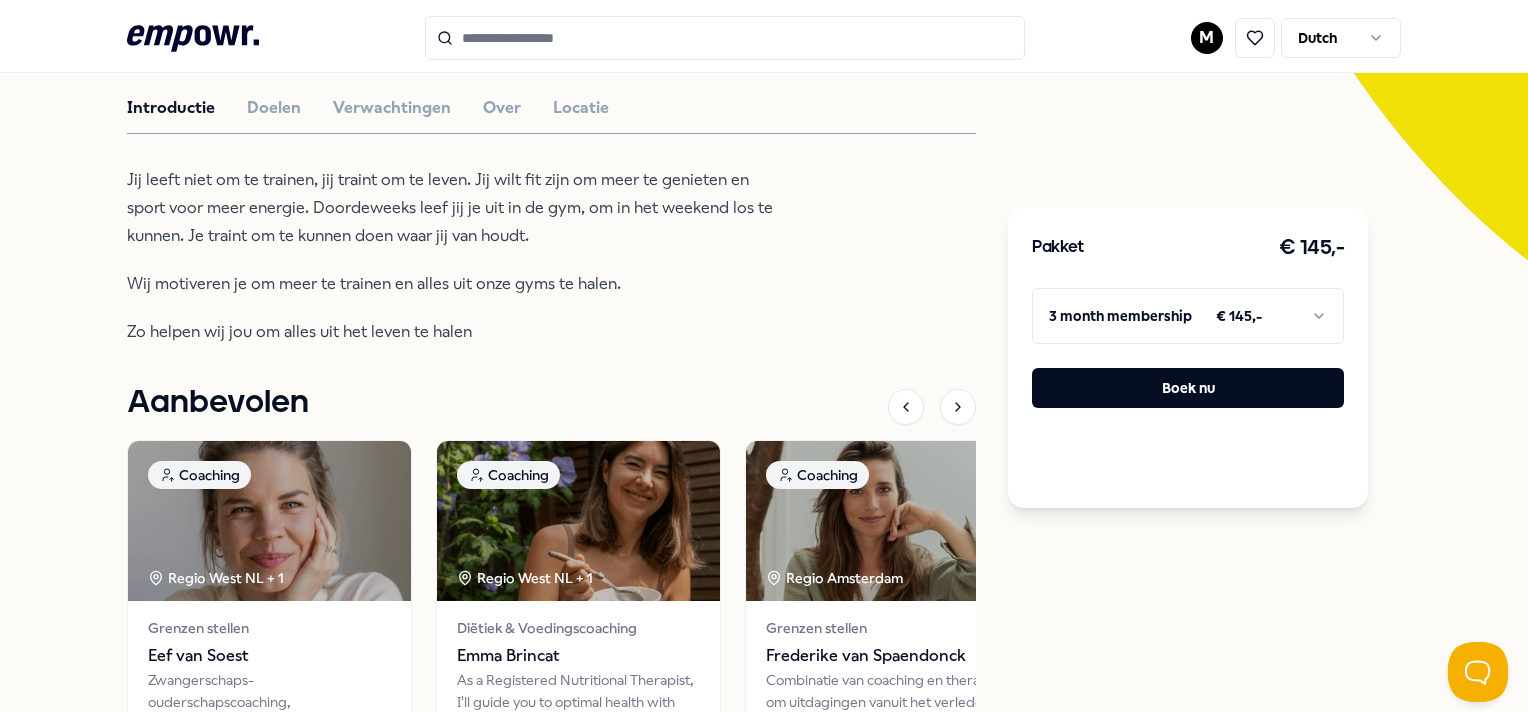 scroll, scrollTop: 300, scrollLeft: 0, axis: vertical 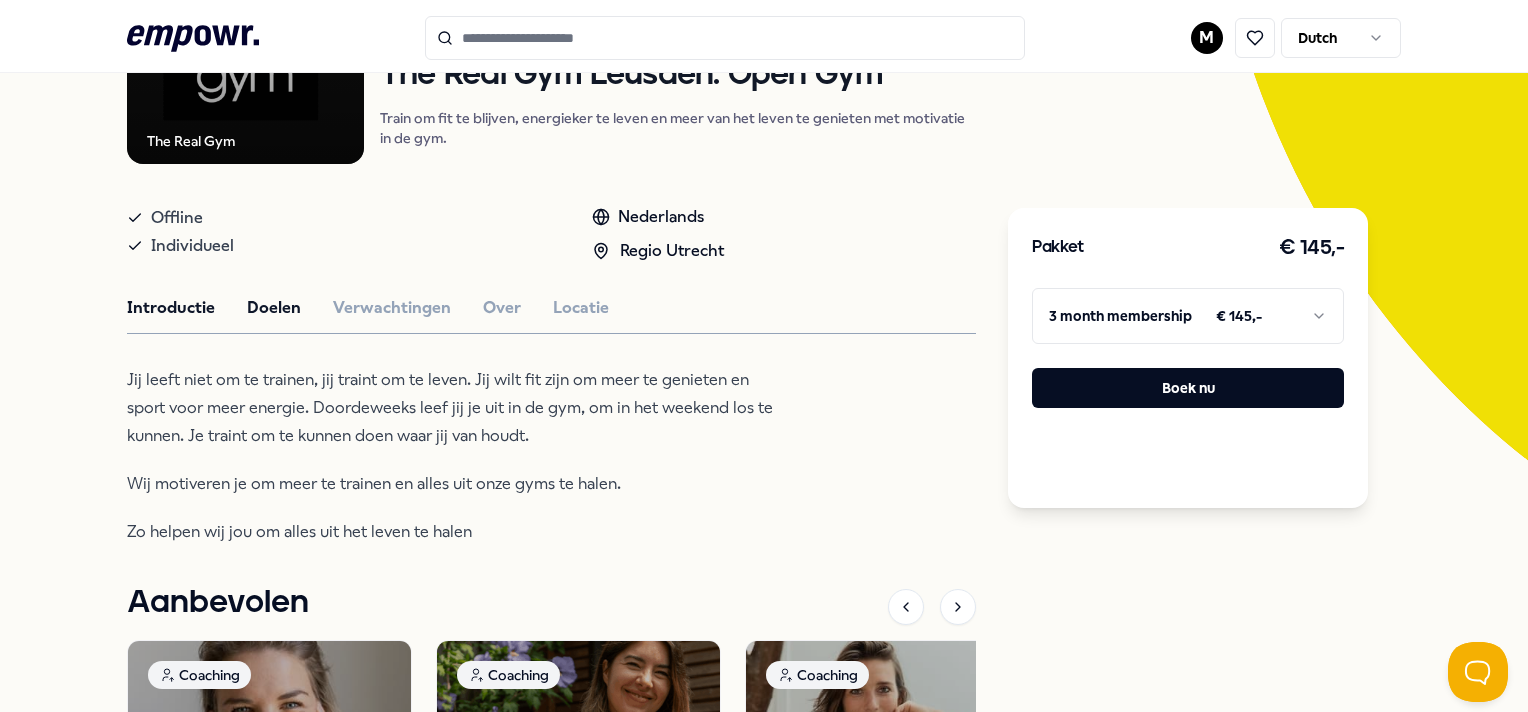 click on "Doelen" at bounding box center [274, 308] 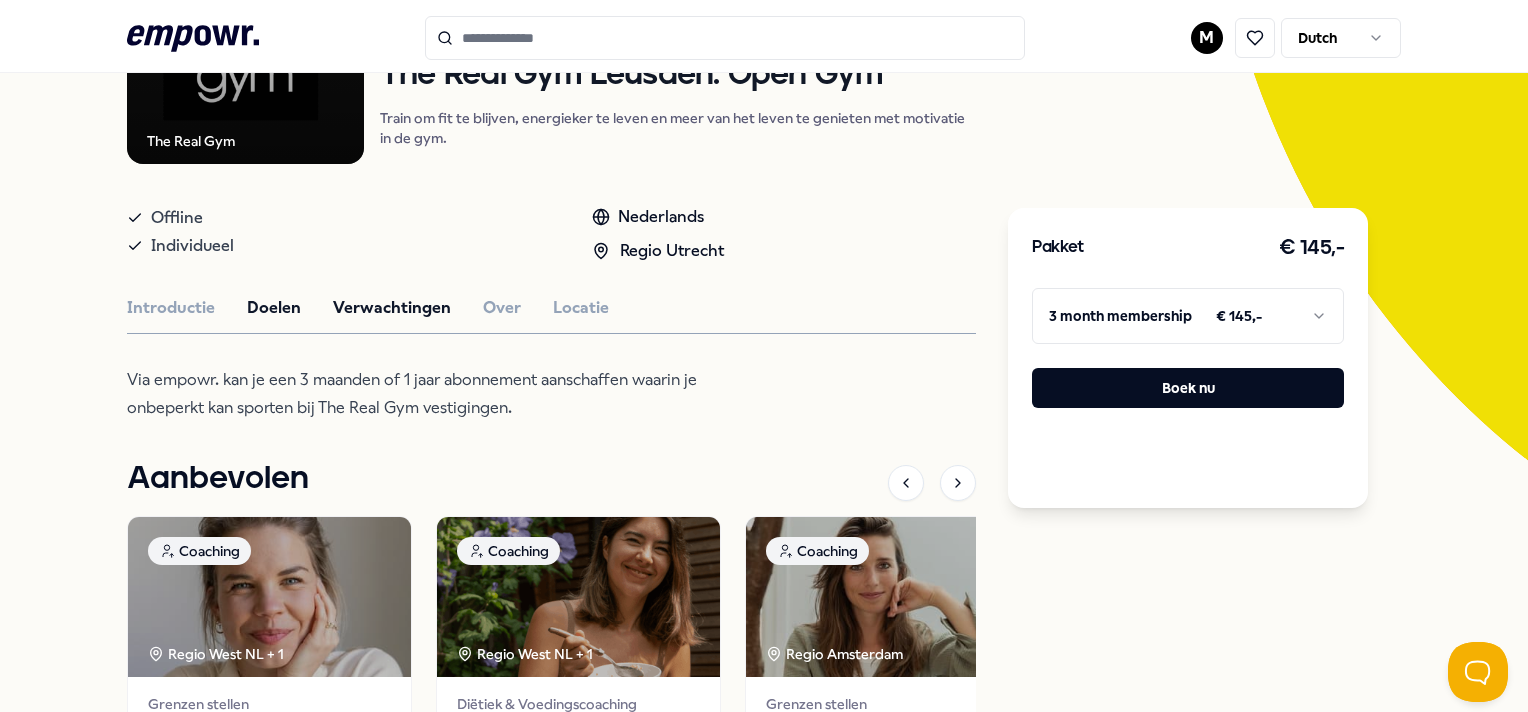 click on "Verwachtingen" at bounding box center (392, 308) 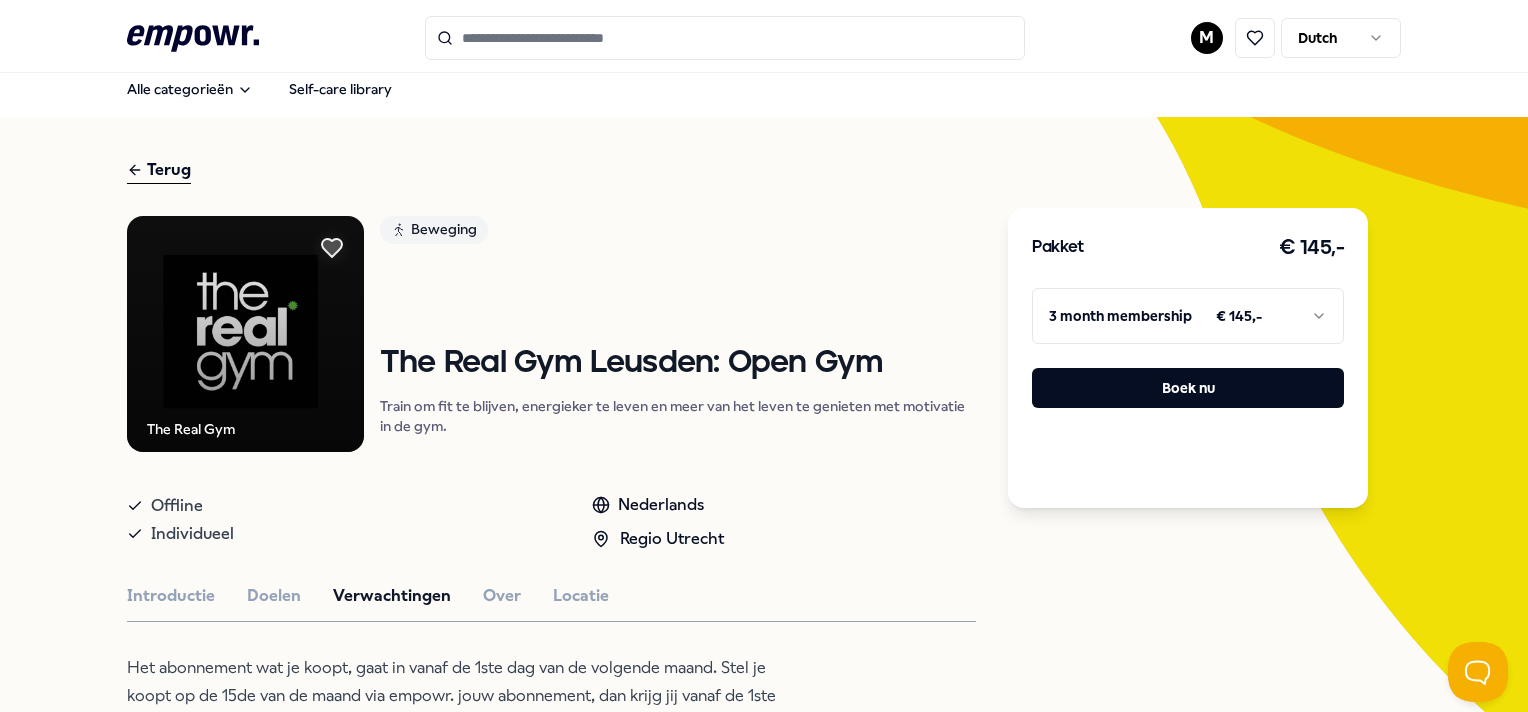scroll, scrollTop: 0, scrollLeft: 0, axis: both 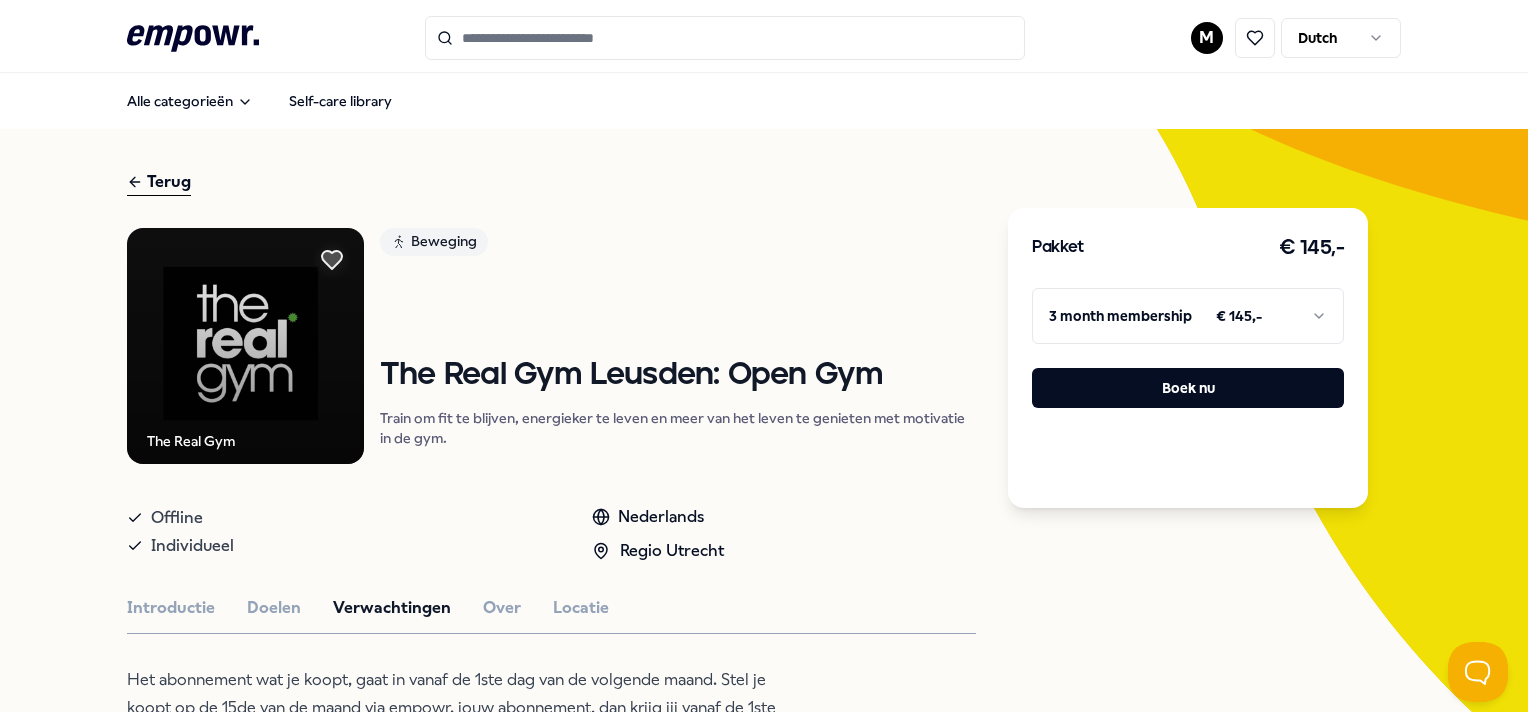 click on ".empowr-logo_svg__cls-1{fill:#03032f} M Dutch Alle categorieën   Self-care library Terug The Real Gym Beweging The Real Gym Leusden: Open Gym Train om fit te blijven, energieker te leven en meer van het leven te genieten met motivatie in de gym. Offline Individueel Nederlands Regio [CITY]  Introductie Doelen Verwachtingen Over Locatie Het abonnement wat je koopt, gaat in vanaf de 1ste dag van de volgende maand. Stel je koopt op de 15de van de maand via empowr. jouw abonnement, dan krijg jij vanaf de 1ste van de maand daaropvolgend toegang. Ons reguliere clublidmaatschap biedt toegang tot onbeperkt sporten op de The Real Gym locaties, en toegang tot het gebruik van de Mywellness app voor lessenroosters (lessen beschikbaar op bepaalde locaties). Onze clubs zijn 7 dagen per week geopend van 07:00 tot 22:00 van maandag tot en met vrijdag en van 09:00 tot 17:00 in het weekend, met ervaren en vriendelijk personeel aanwezig, klaar om je te begeleiden en motiveren op je fitnessr Aanbevolen Coaching Regio  West  NL" at bounding box center [764, 356] 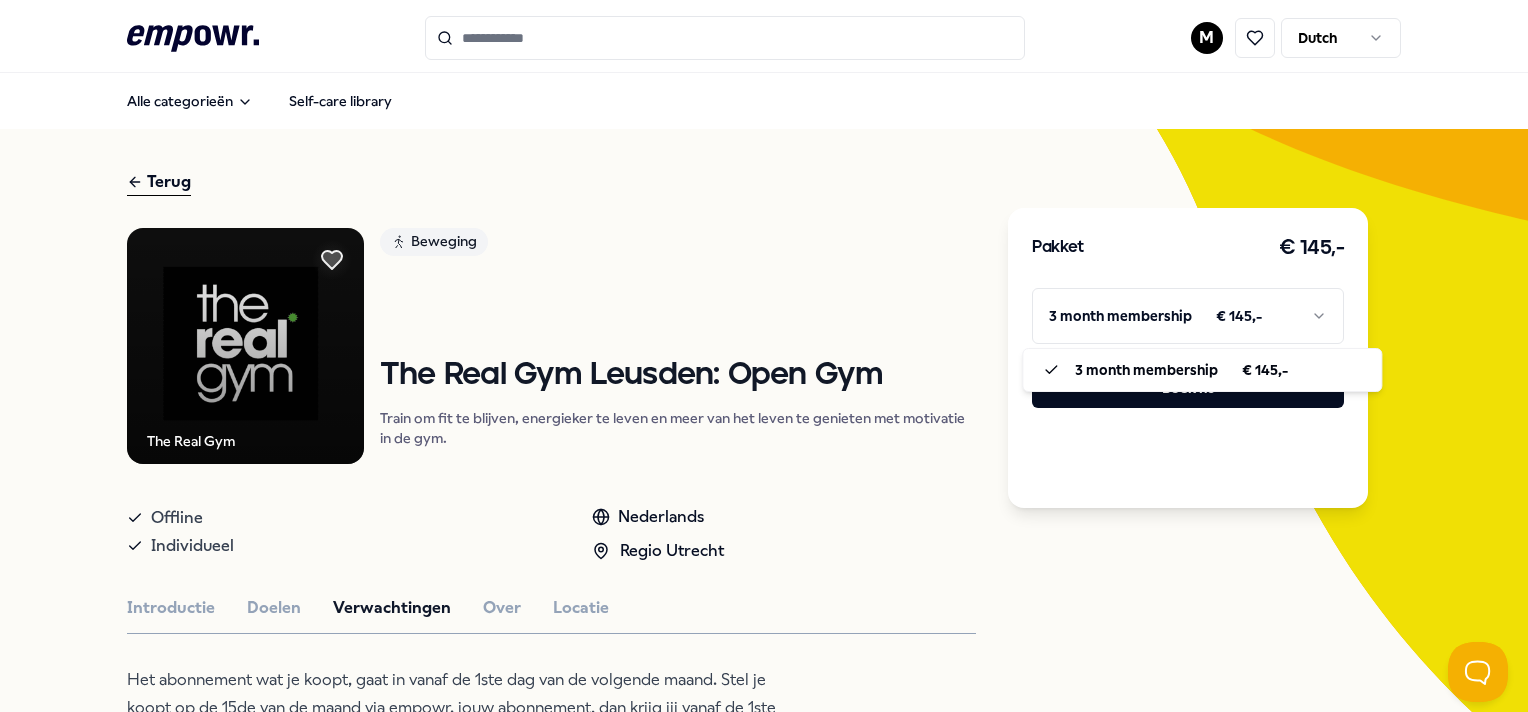 click on ".empowr-logo_svg__cls-1{fill:#03032f} M Dutch Alle categorieën   Self-care library Terug The Real Gym Beweging The Real Gym Leusden: Open Gym Train om fit te blijven, energieker te leven en meer van het leven te genieten met motivatie in de gym. Offline Individueel Nederlands Regio [CITY]  Introductie Doelen Verwachtingen Over Locatie Het abonnement wat je koopt, gaat in vanaf de 1ste dag van de volgende maand. Stel je koopt op de 15de van de maand via empowr. jouw abonnement, dan krijg jij vanaf de 1ste van de maand daaropvolgend toegang. Ons reguliere clublidmaatschap biedt toegang tot onbeperkt sporten op de The Real Gym locaties, en toegang tot het gebruik van de Mywellness app voor lessenroosters (lessen beschikbaar op bepaalde locaties). Onze clubs zijn 7 dagen per week geopend van 07:00 tot 22:00 van maandag tot en met vrijdag en van 09:00 tot 17:00 in het weekend, met ervaren en vriendelijk personeel aanwezig, klaar om je te begeleiden en motiveren op je fitnessr Aanbevolen Coaching Regio  West  NL" at bounding box center (764, 356) 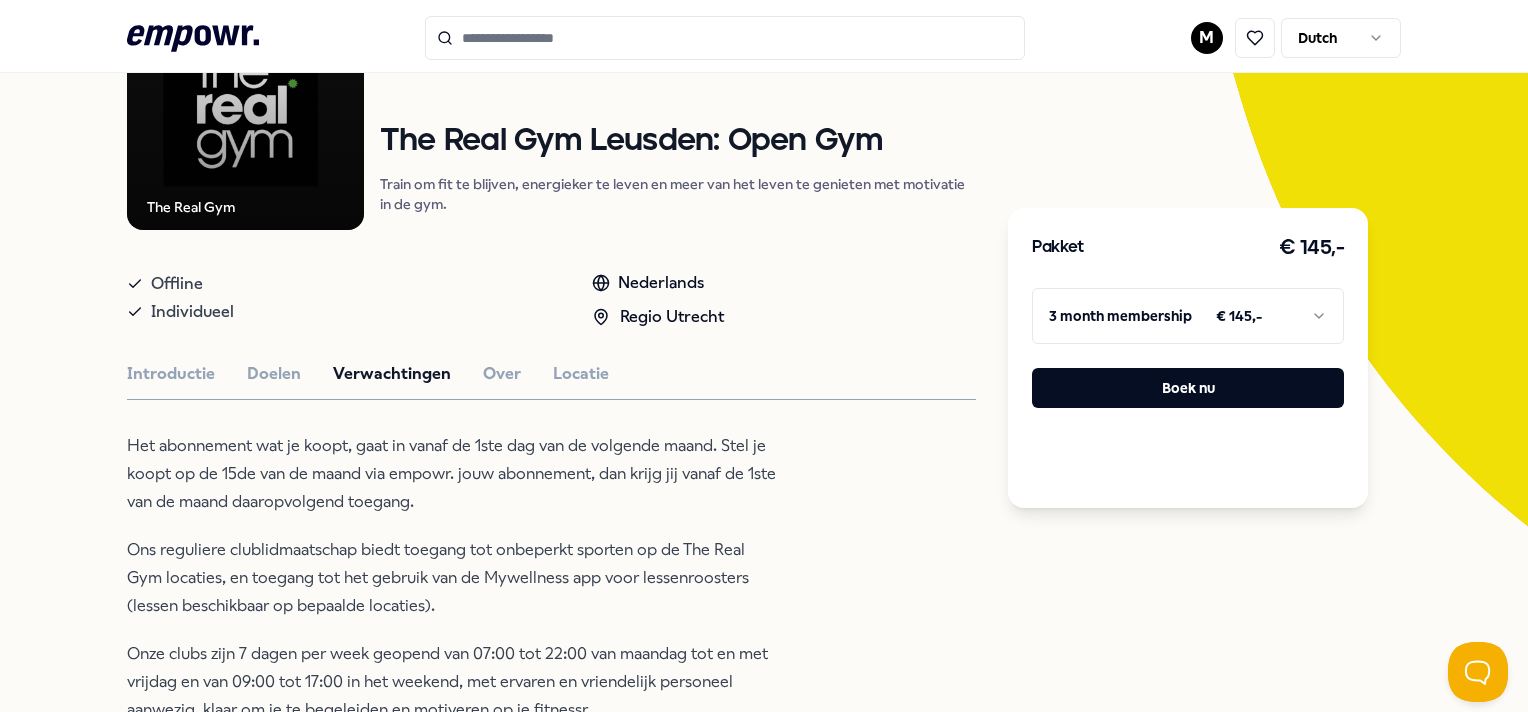 scroll, scrollTop: 0, scrollLeft: 0, axis: both 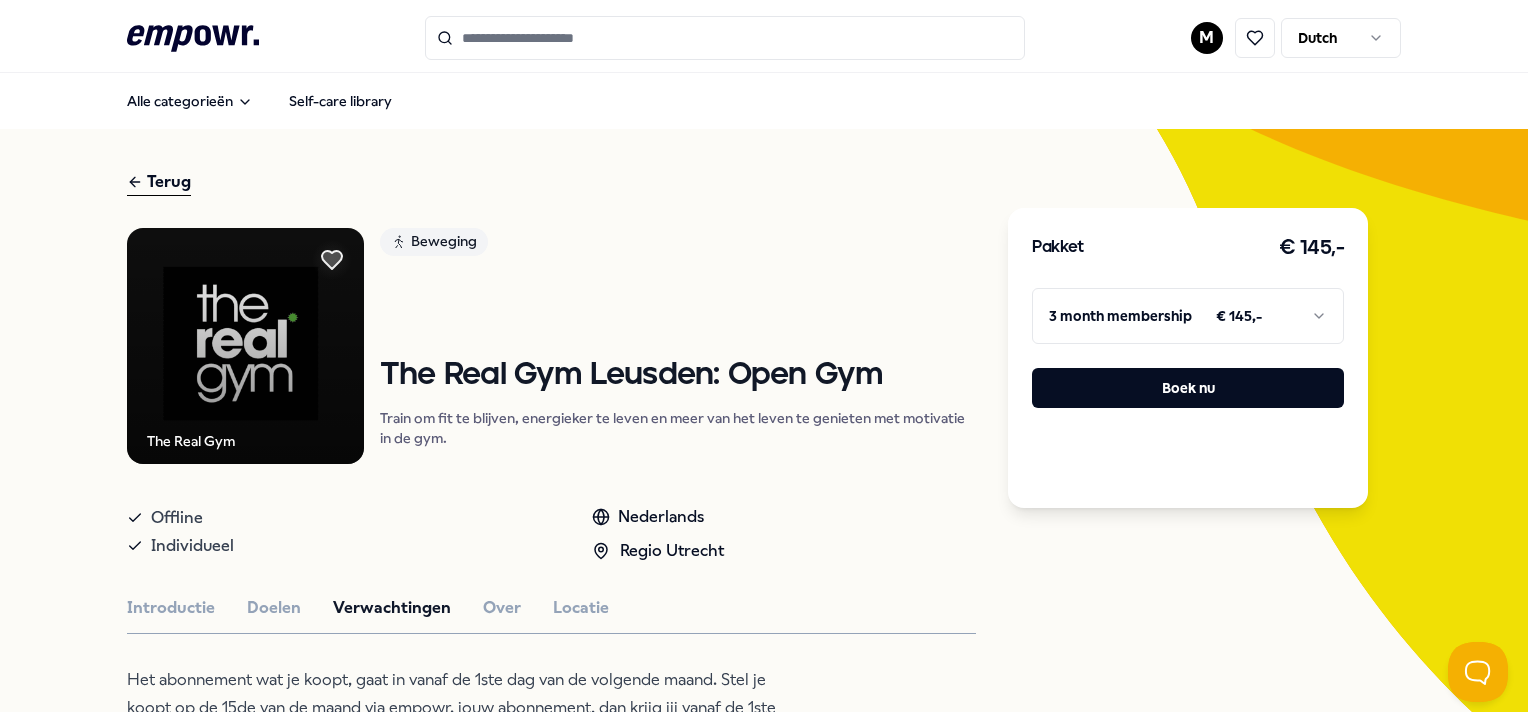 click at bounding box center (245, 346) 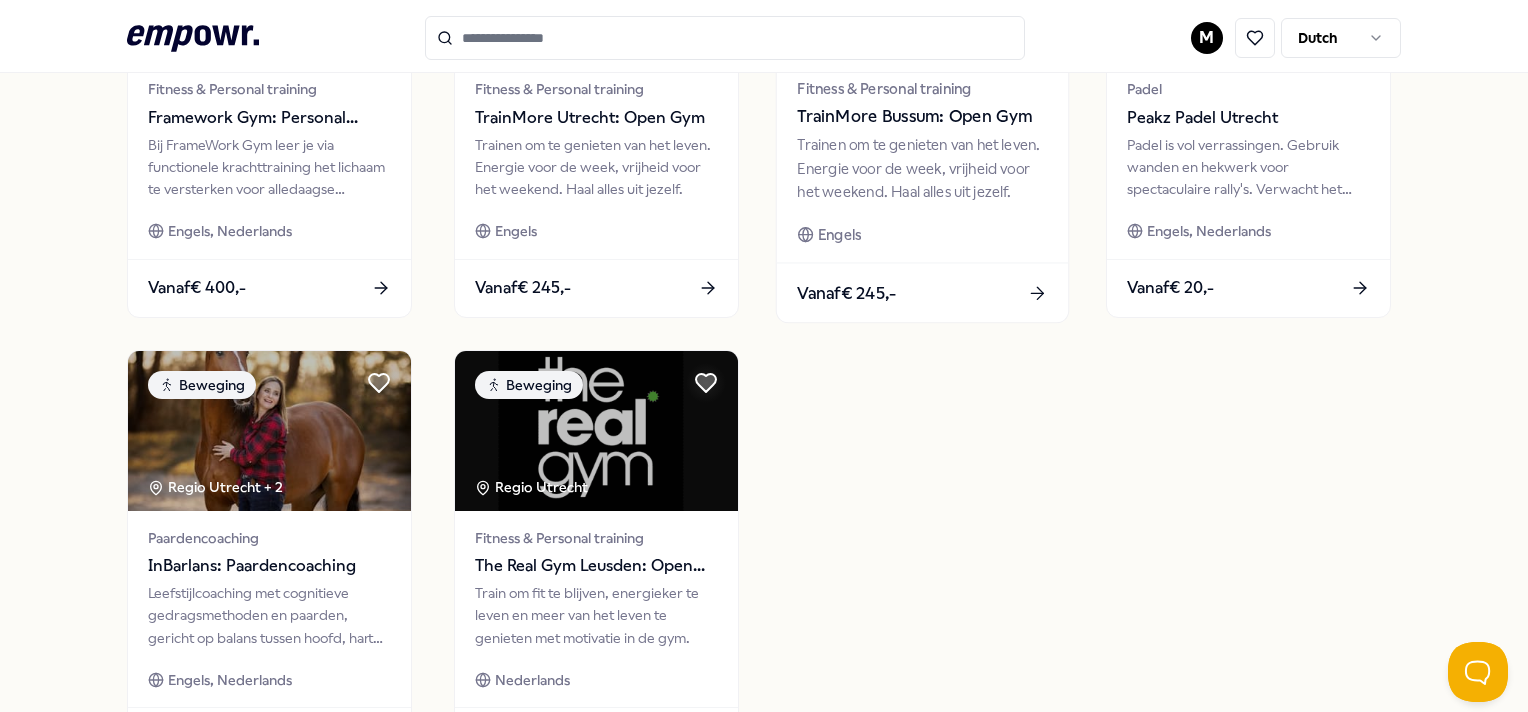 scroll, scrollTop: 800, scrollLeft: 0, axis: vertical 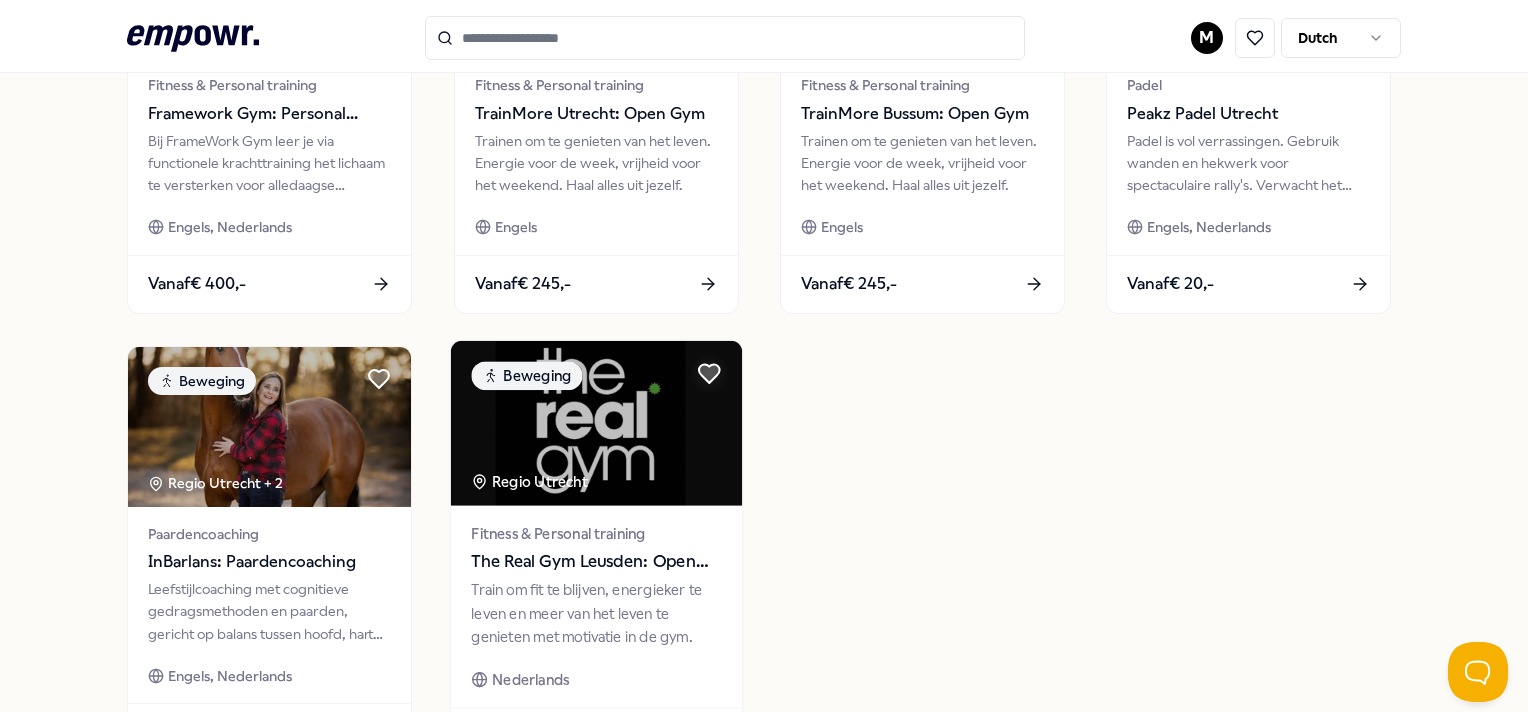 click at bounding box center (595, 423) 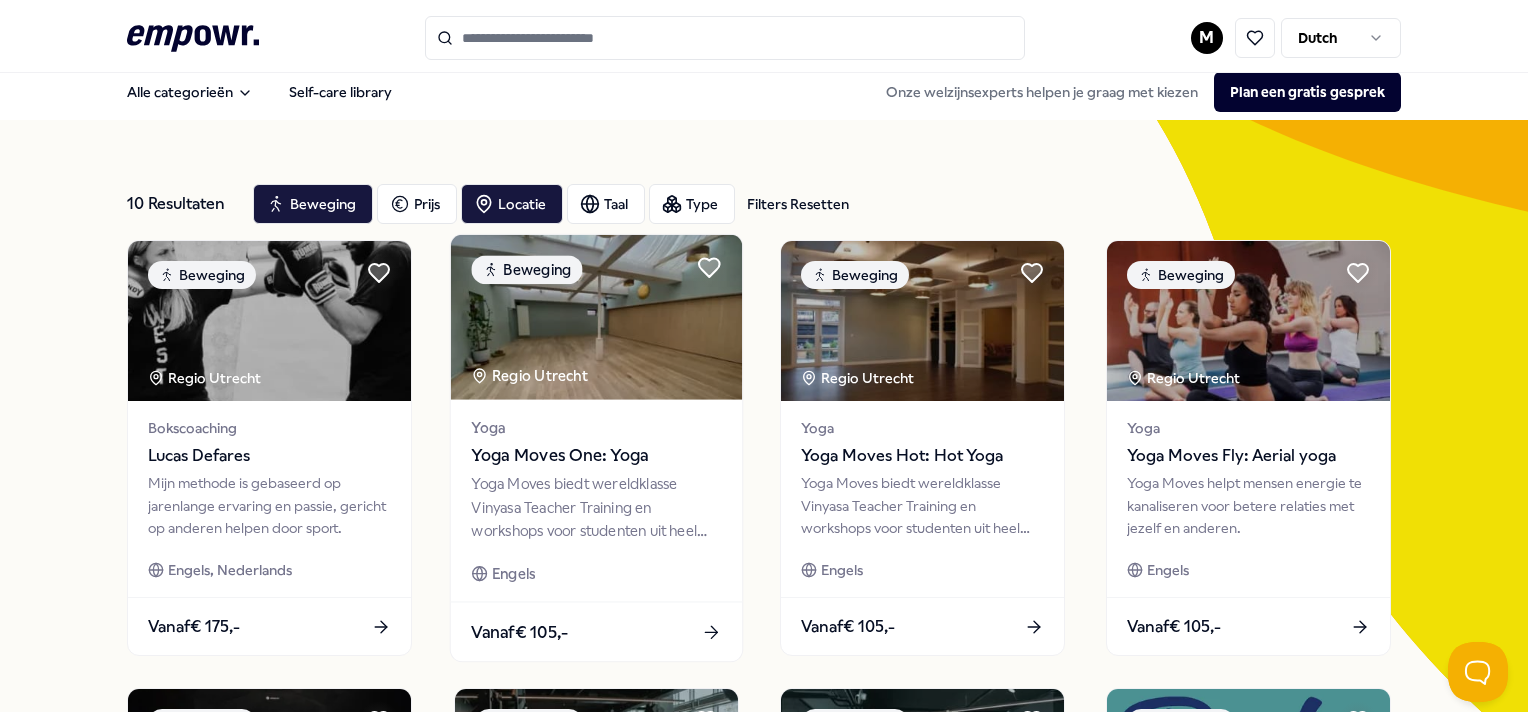 scroll, scrollTop: 0, scrollLeft: 0, axis: both 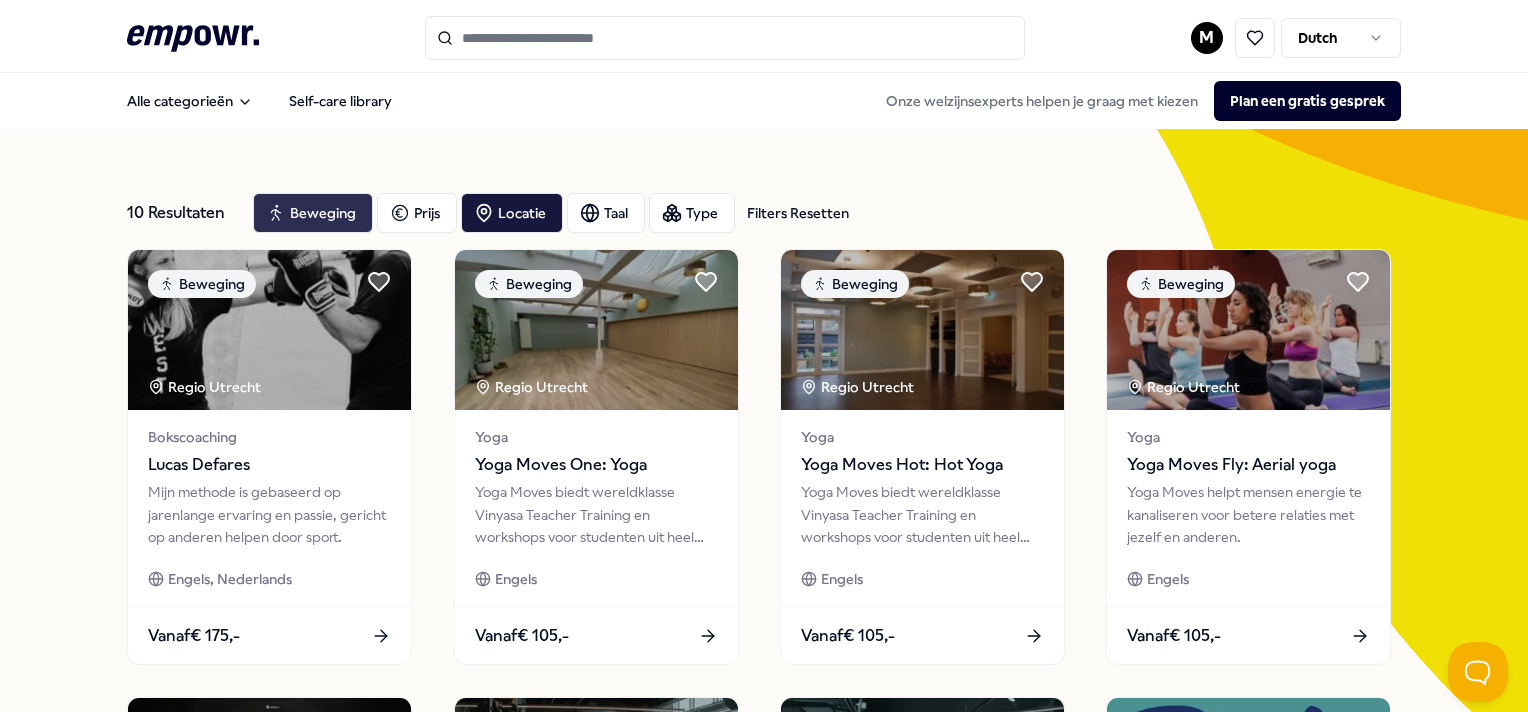 click on "Beweging" at bounding box center (313, 213) 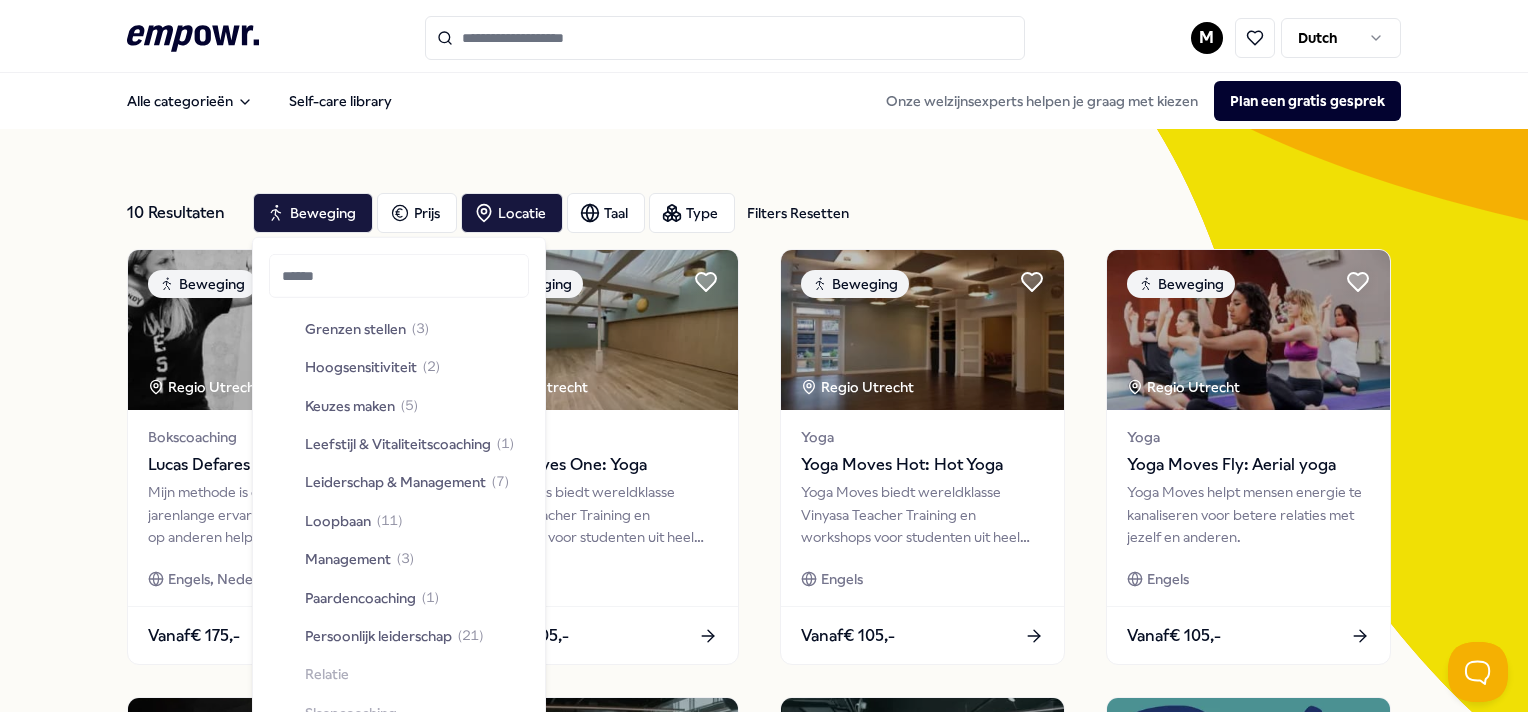 scroll, scrollTop: 400, scrollLeft: 0, axis: vertical 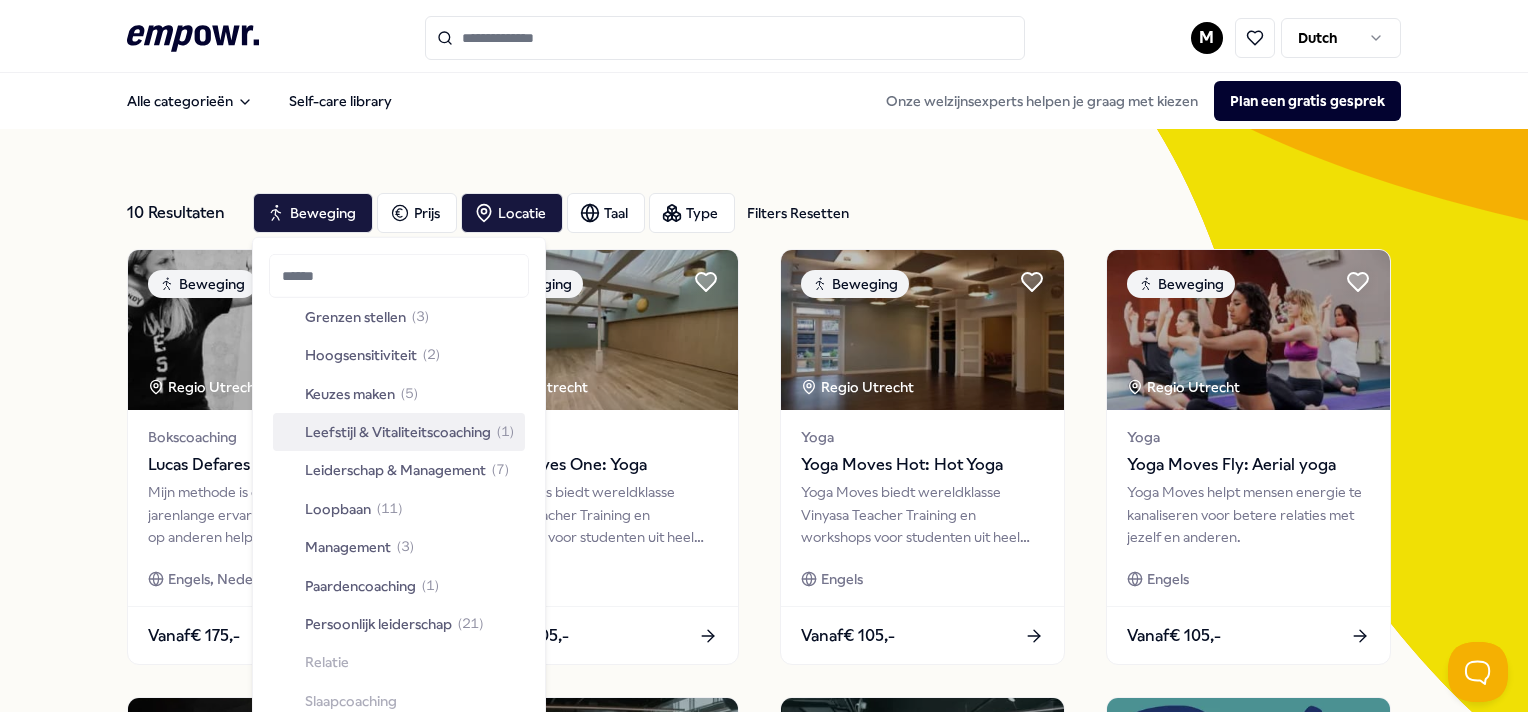 click on "Leefstijl & Vitaliteitscoaching" at bounding box center [398, 432] 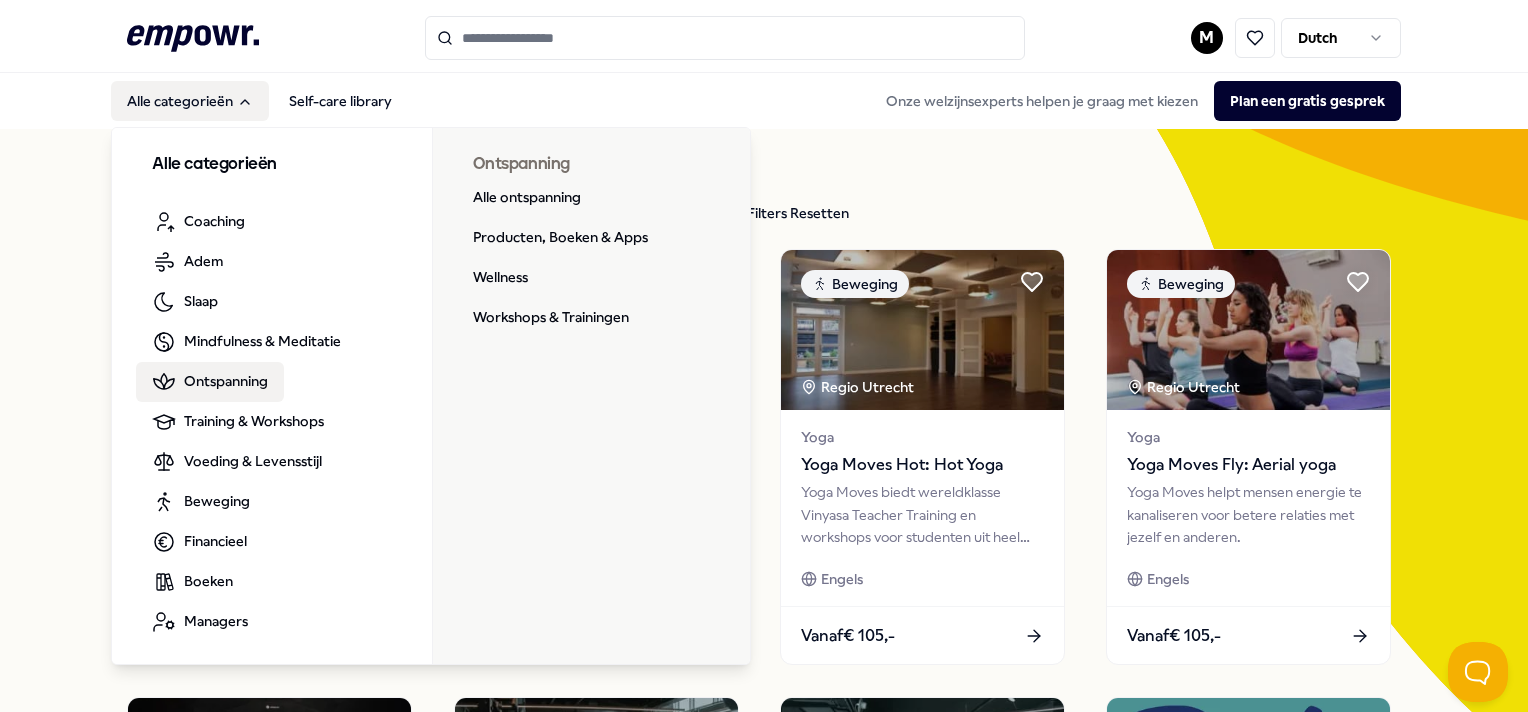 click on "Ontspanning" at bounding box center [226, 381] 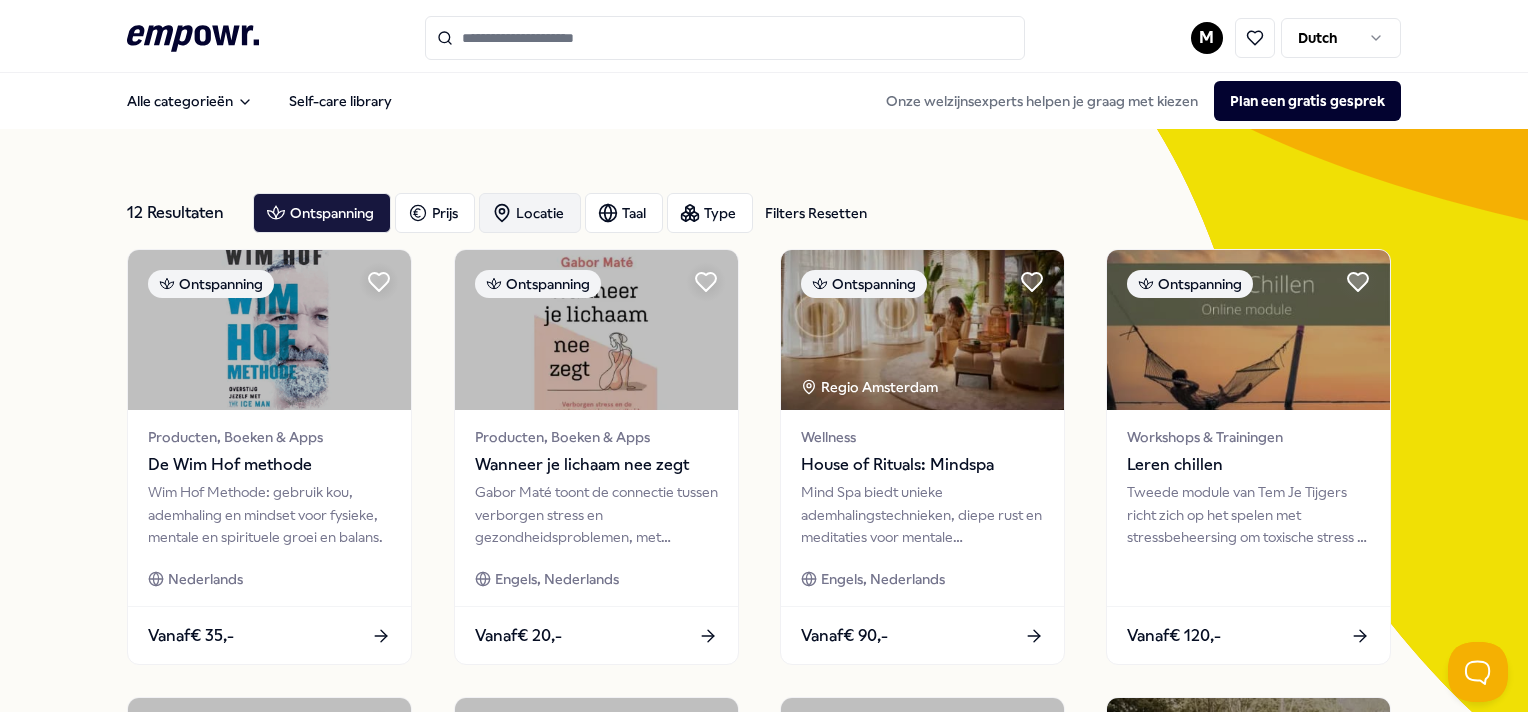 click on "Locatie" at bounding box center [530, 213] 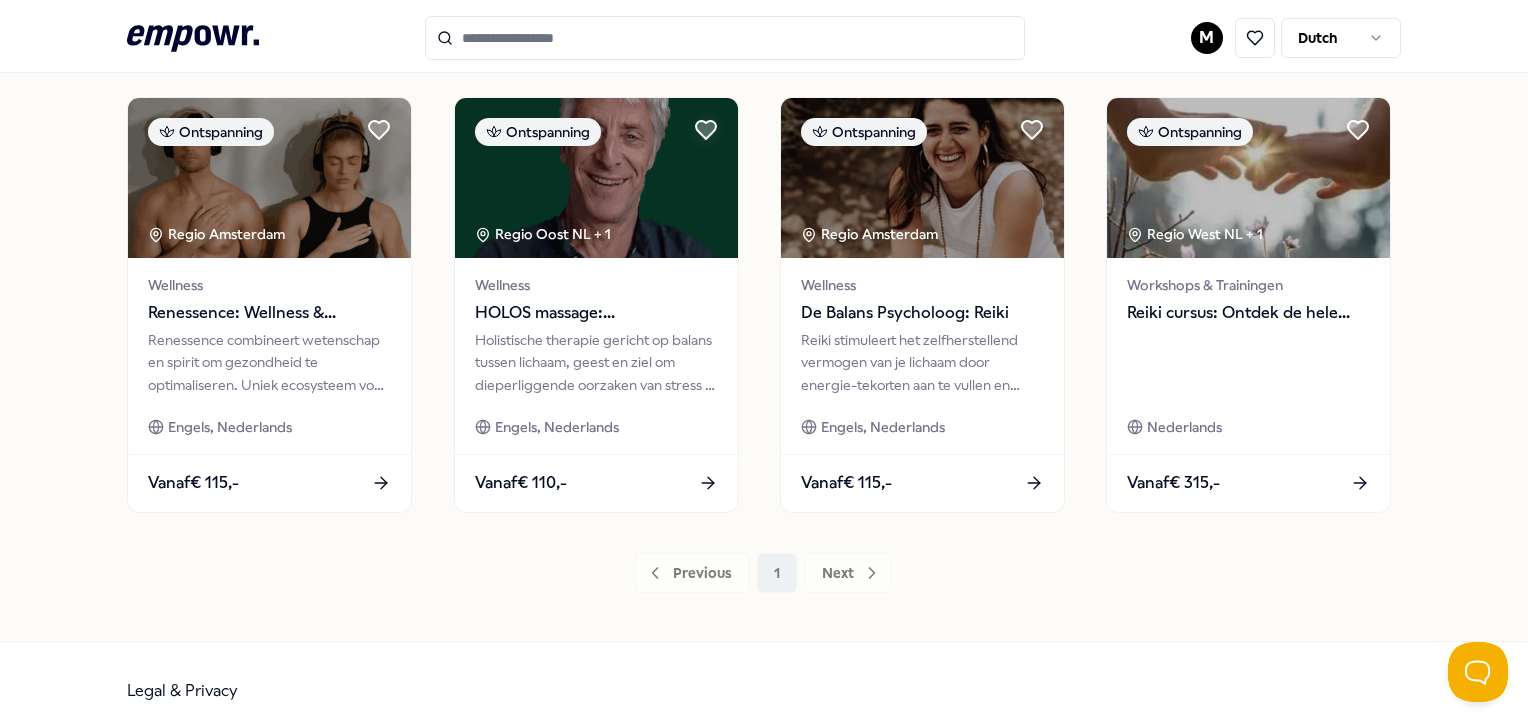 scroll, scrollTop: 1076, scrollLeft: 0, axis: vertical 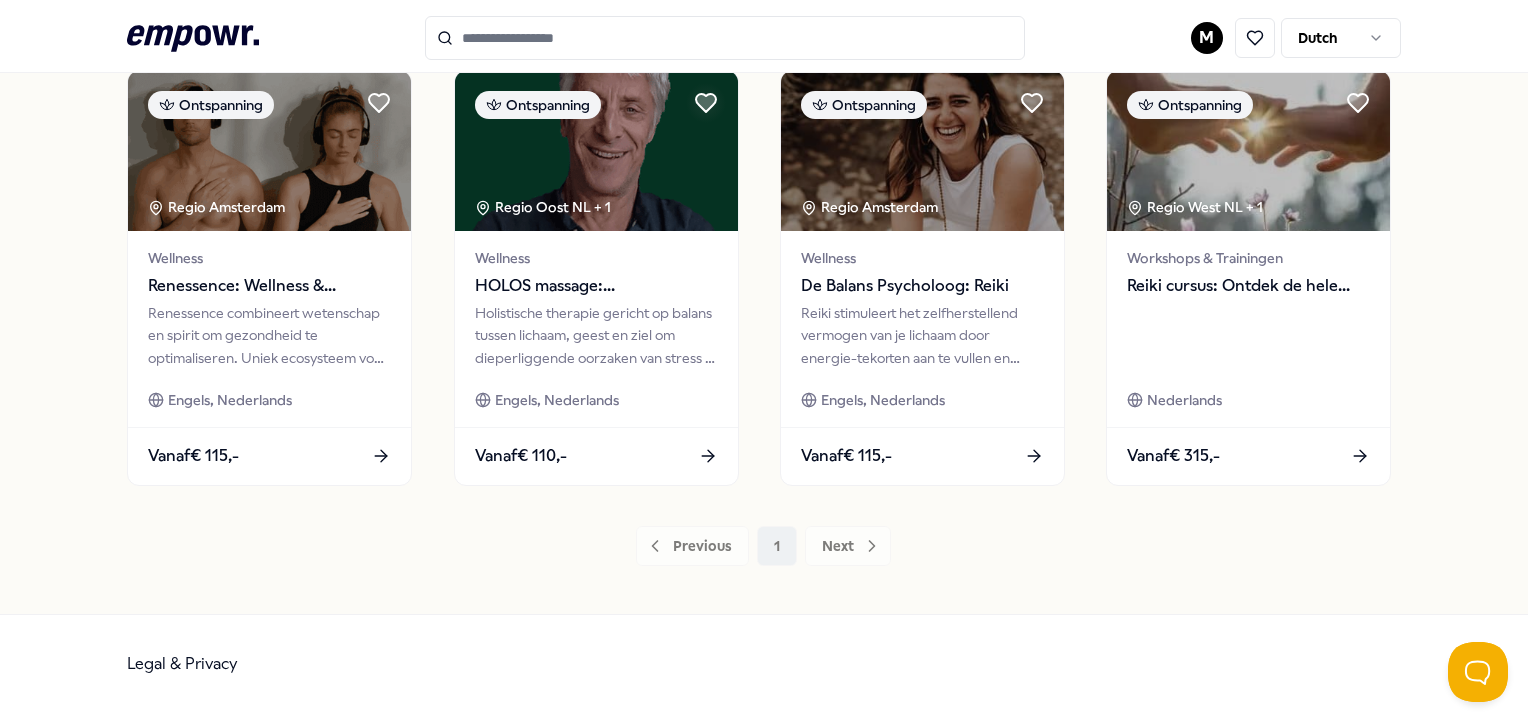 click on "Previous 1 Next" at bounding box center (763, 546) 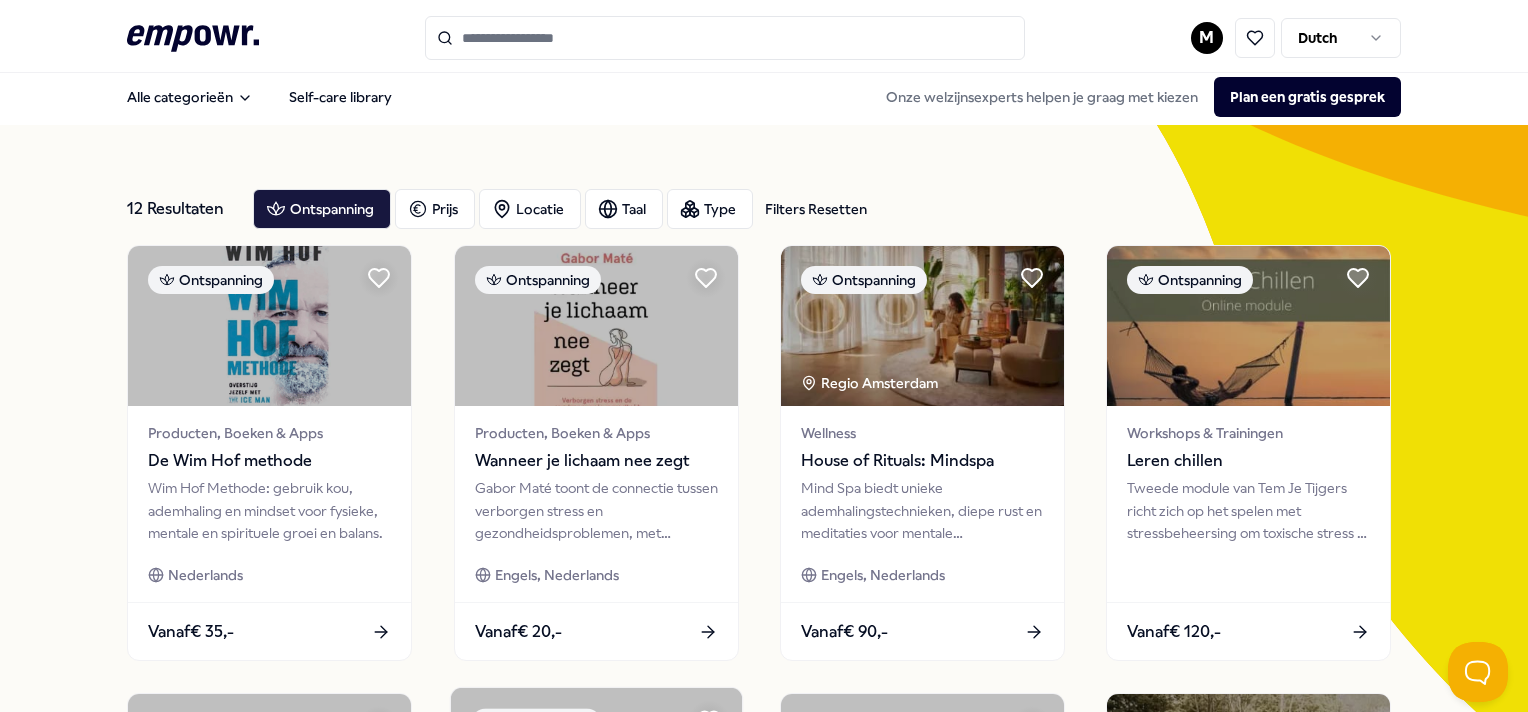 scroll, scrollTop: 0, scrollLeft: 0, axis: both 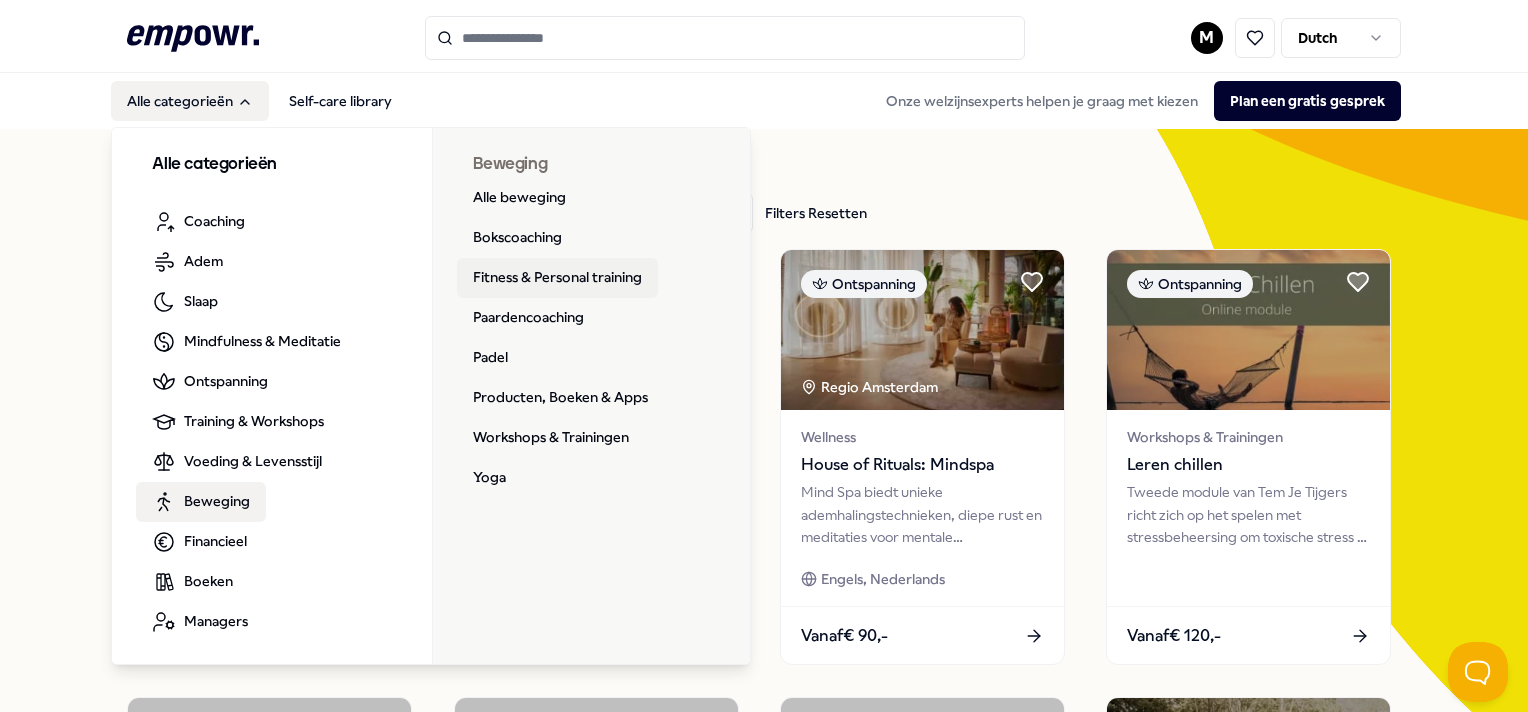click on "Fitness & Personal training" at bounding box center [557, 278] 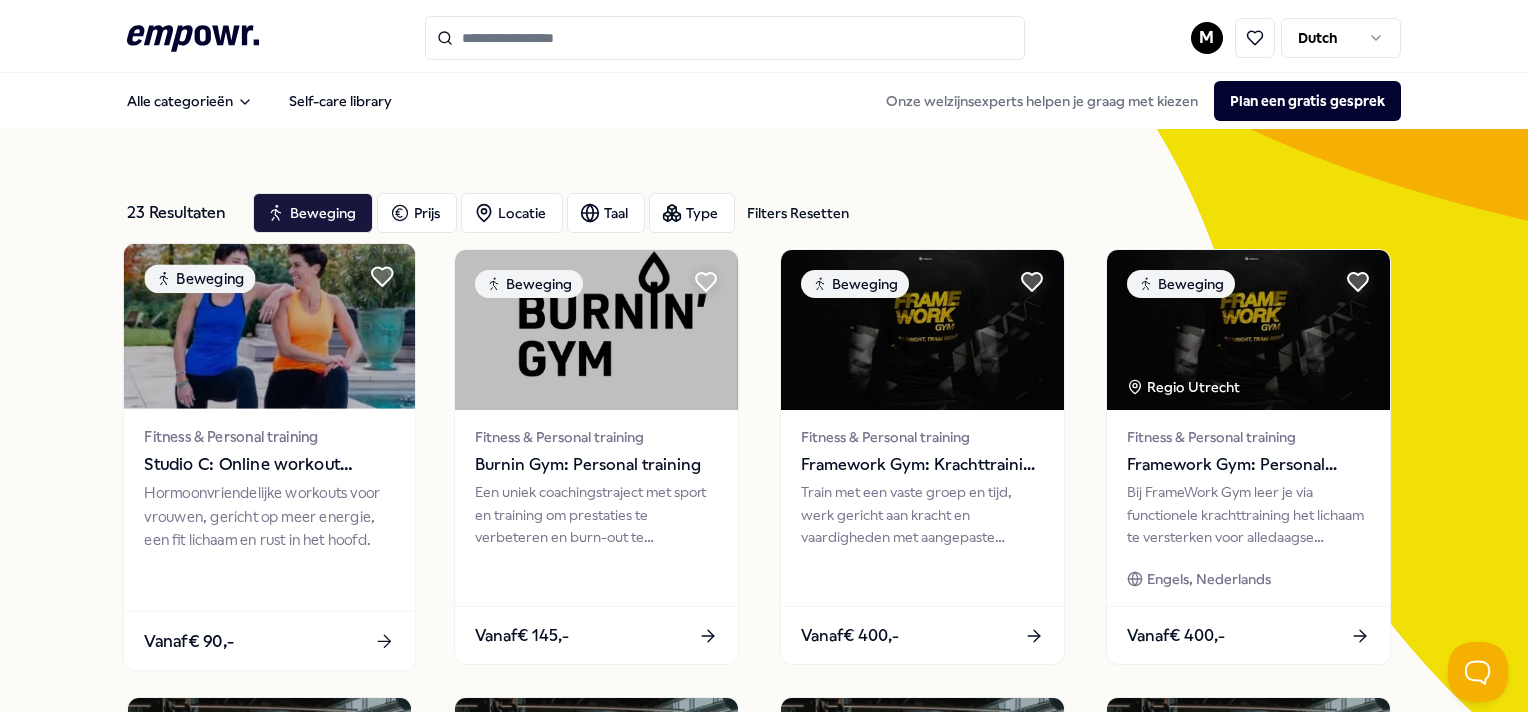 click at bounding box center (269, 326) 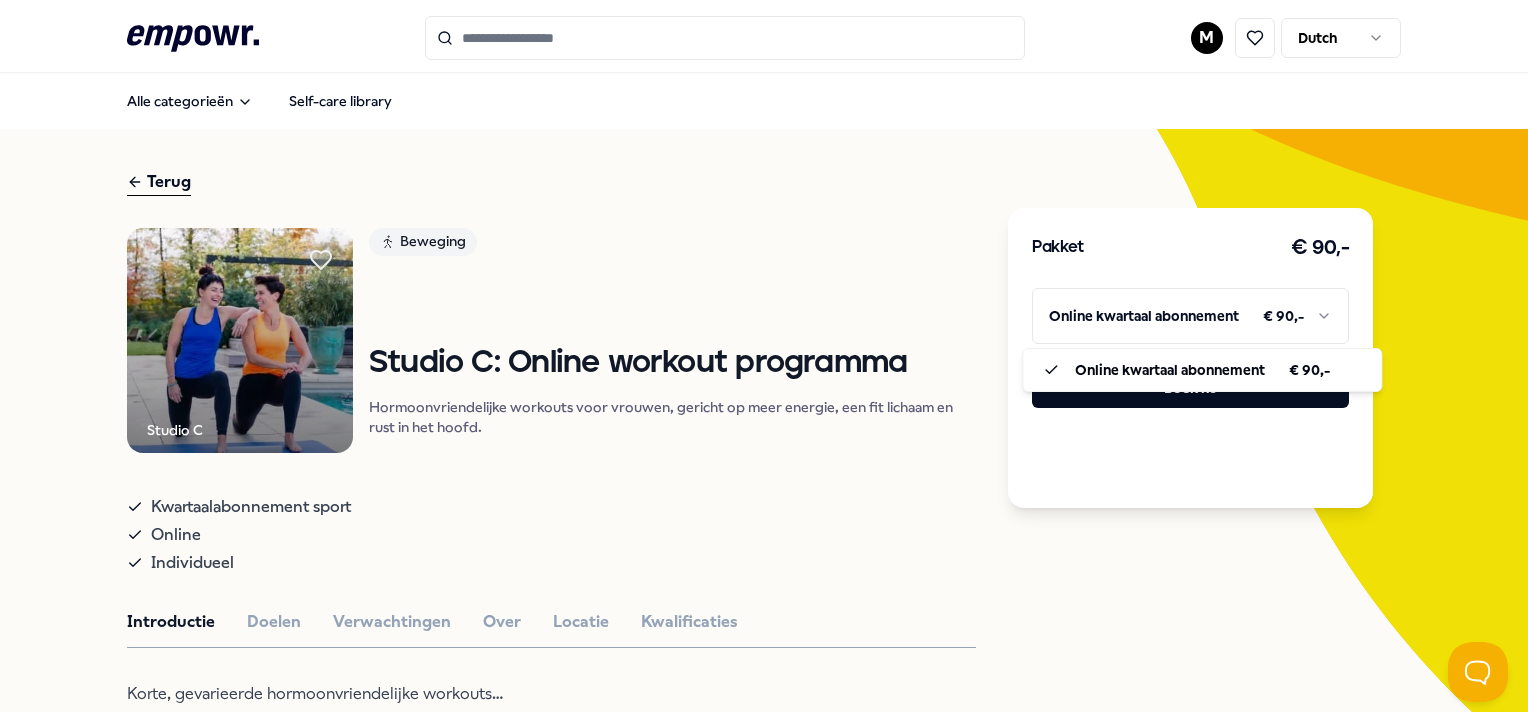 click on ".empowr-logo_svg__cls-1{fill:#03032f} M Dutch Alle categorieën   Self-care library Terug Studio C Beweging Studio C: Online workout programma Hormoonvriendelijke workouts voor vrouwen, gericht op meer energie, een fit lichaam en rust in het hoofd. Kwartaalabonnement sport Online Individueel Introductie Doelen Verwachtingen Over Locatie Kwalificaties Korte, gevarieerde hormoonvriendelijke workouts…  15 vrouwspecifieke trainingsprogramma’s. Bruis van energie Even kort en intensief sporten of niet maakt het verschil tussen een energieke of een futloze dag. Je ervaart al snel dat je meer zin in de dag krijgt en met meer zelfvertrouwen de deur uit stapt. Een fit en strakker lichaam Met een fit lichaam gaat alles je makkelijker af en krijg je meer gedaan. Door verschillende trainingen te combineren (kracht, HIIT, Barre, Pilates) en met je voeding en algehele leefstijl aan de slag te gaan verbetert je conditie, word je sterker en soepeler, verminder je (rug)klachten en ga je op weg naar je ideale gewicht." at bounding box center [764, 356] 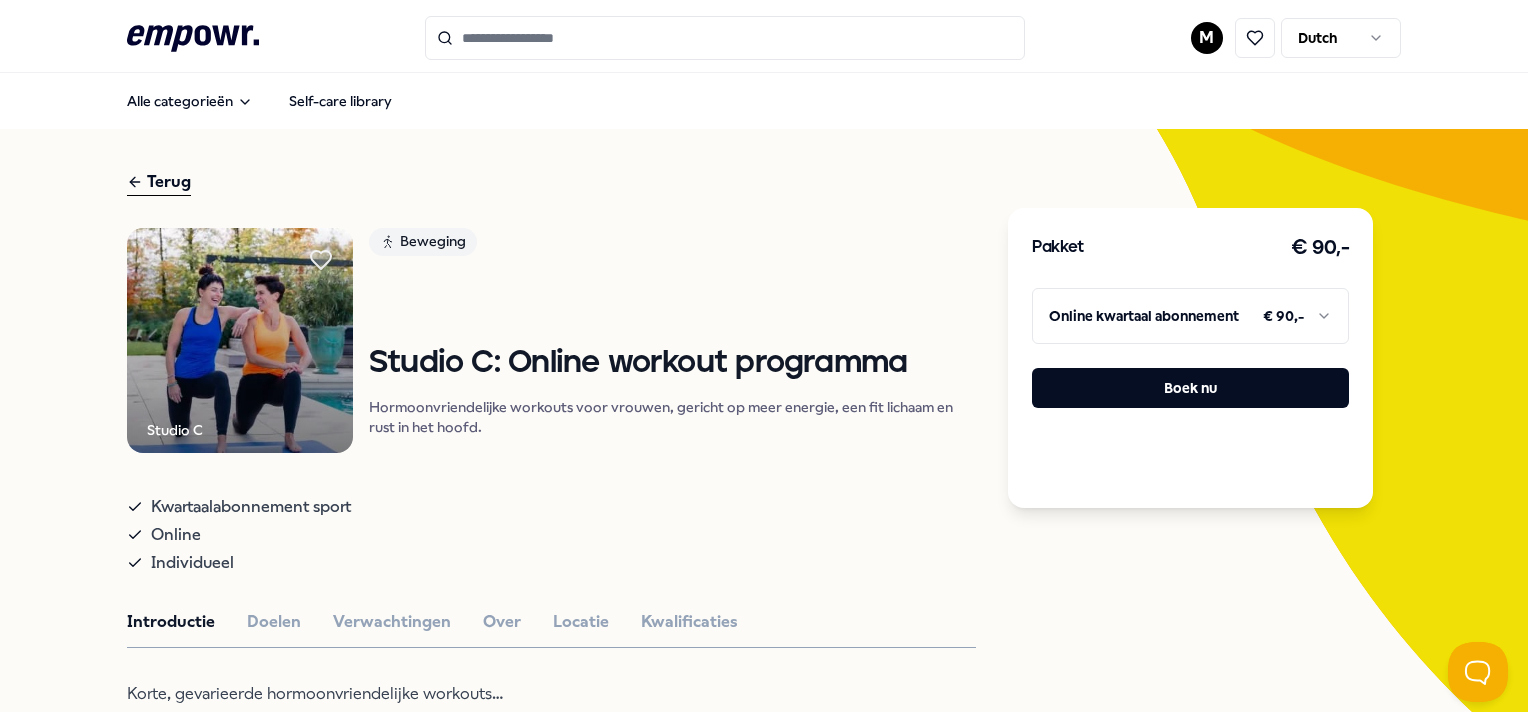 click on ".empowr-logo_svg__cls-1{fill:#03032f} M Dutch Alle categorieën   Self-care library Terug Studio C Beweging Studio C: Online workout programma Hormoonvriendelijke workouts voor vrouwen, gericht op meer energie, een fit lichaam en rust in het hoofd. Kwartaalabonnement sport Online Individueel Introductie Doelen Verwachtingen Over Locatie Kwalificaties Korte, gevarieerde hormoonvriendelijke workouts…  15 vrouwspecifieke trainingsprogramma’s. Bruis van energie Even kort en intensief sporten of niet maakt het verschil tussen een energieke of een futloze dag. Je ervaart al snel dat je meer zin in de dag krijgt en met meer zelfvertrouwen de deur uit stapt. Een fit en strakker lichaam Met een fit lichaam gaat alles je makkelijker af en krijg je meer gedaan. Door verschillende trainingen te combineren (kracht, HIIT, Barre, Pilates) en met je voeding en algehele leefstijl aan de slag te gaan verbetert je conditie, word je sterker en soepeler, verminder je (rug)klachten en ga je op weg naar je ideale gewicht." at bounding box center [764, 356] 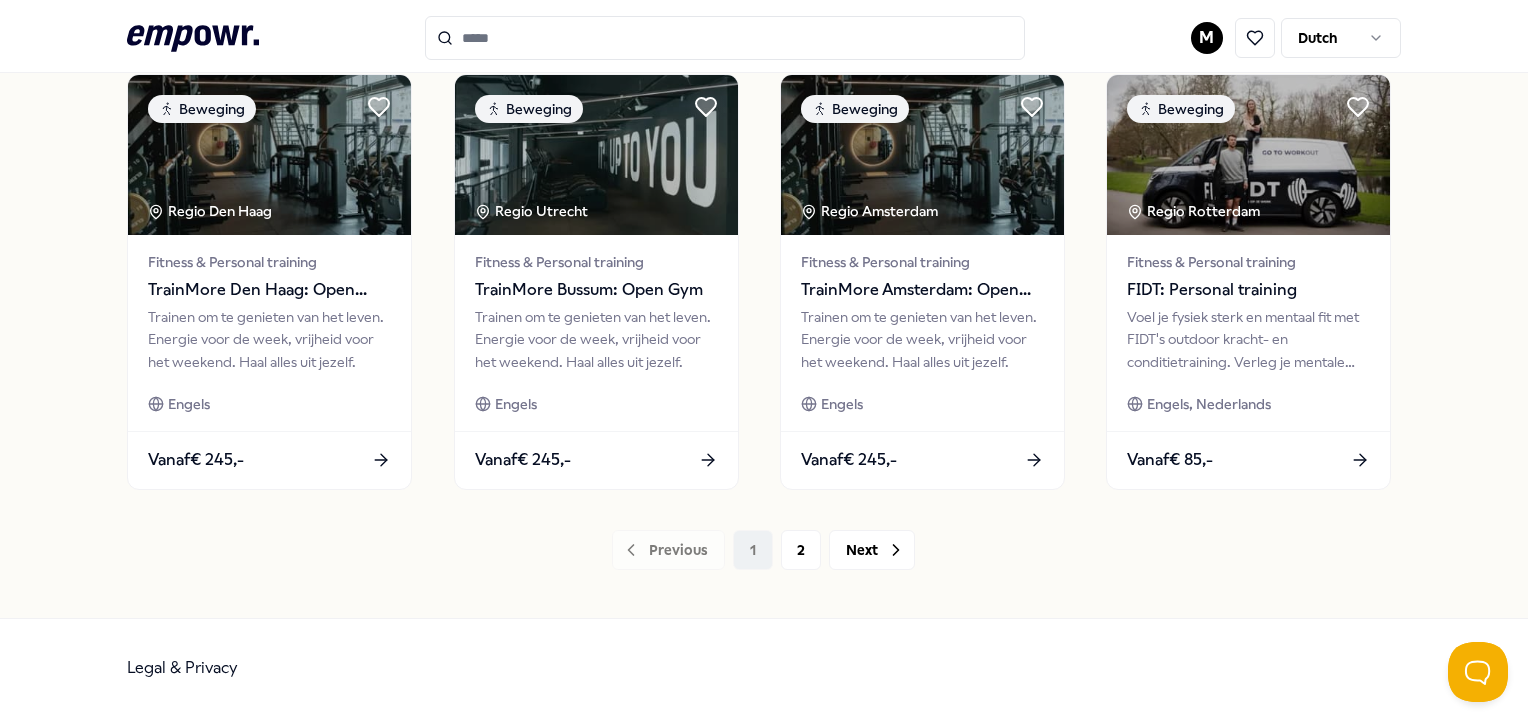 scroll, scrollTop: 1076, scrollLeft: 0, axis: vertical 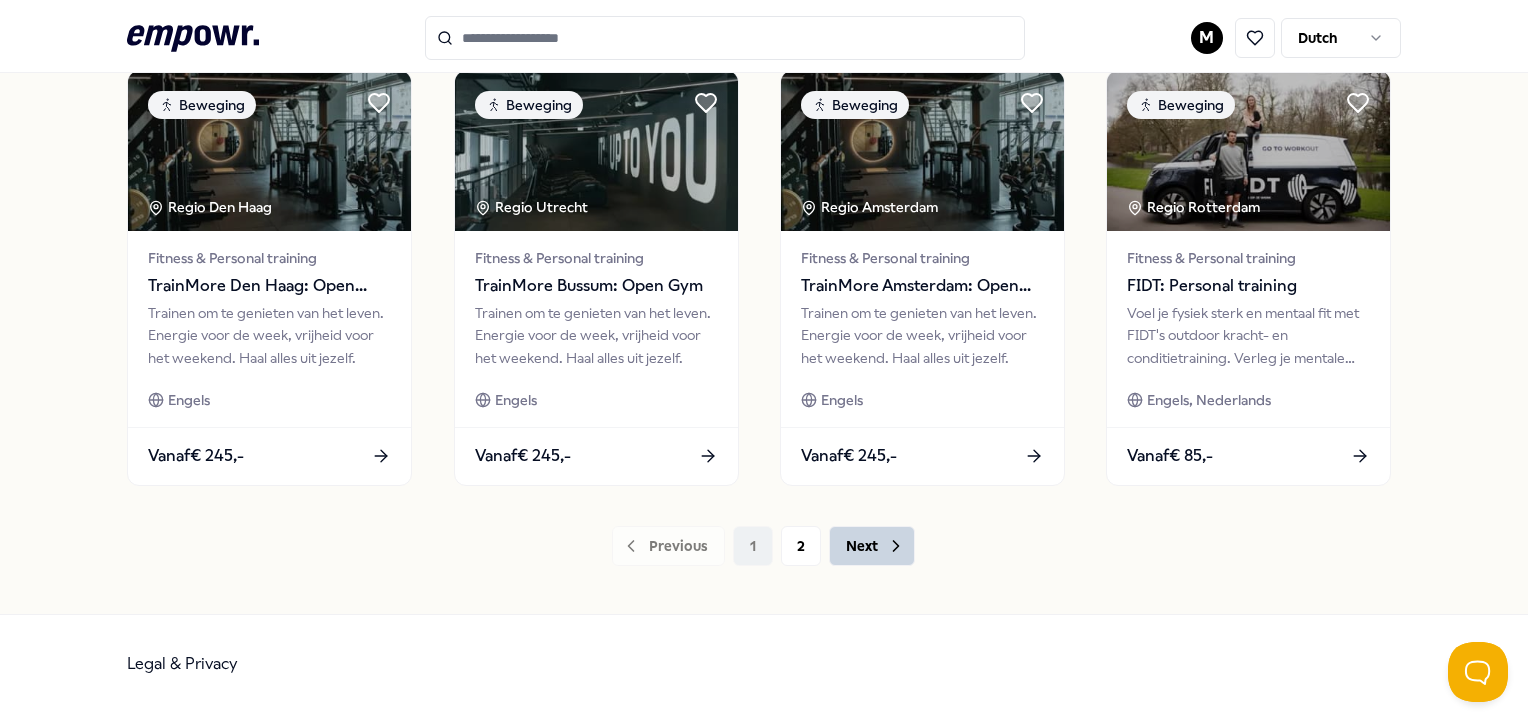 click on "Next" at bounding box center [872, 546] 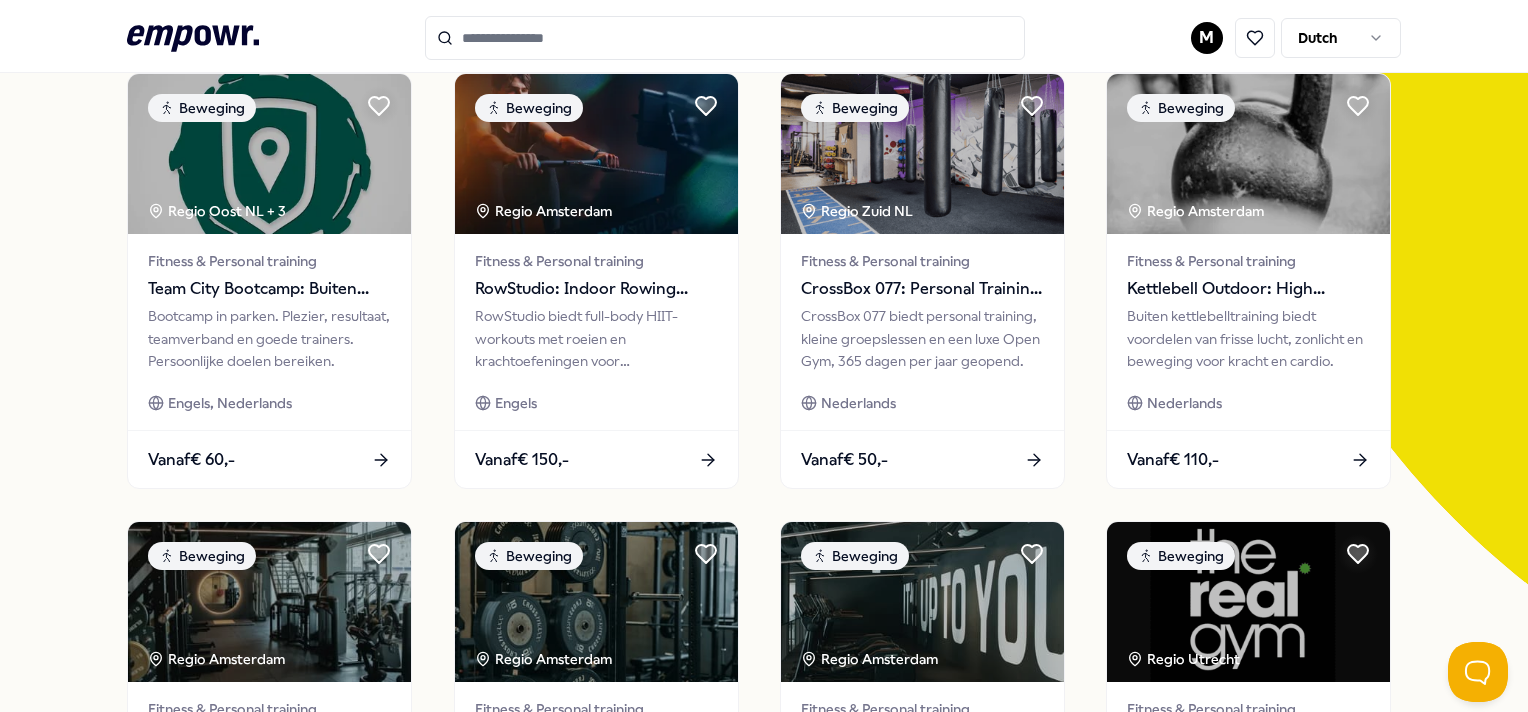 scroll, scrollTop: 0, scrollLeft: 0, axis: both 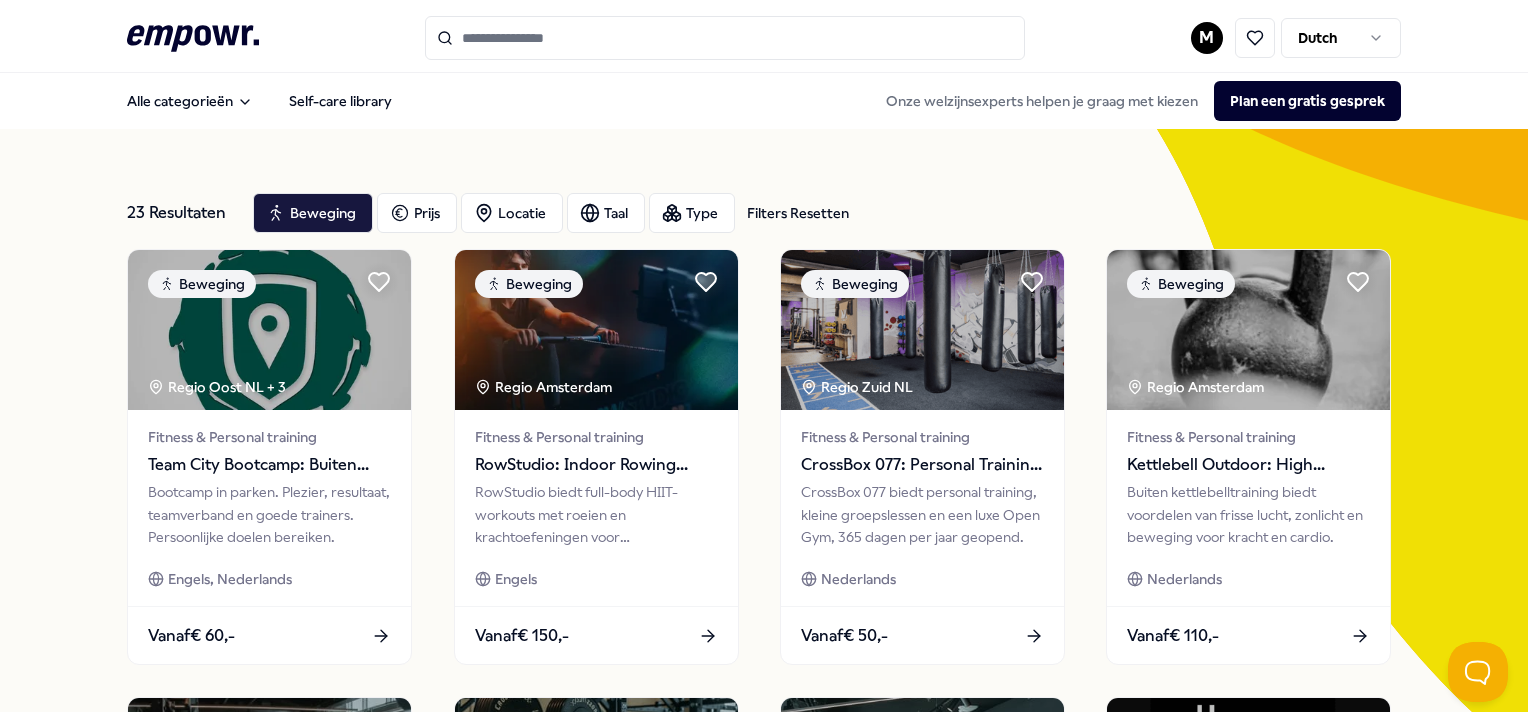 click 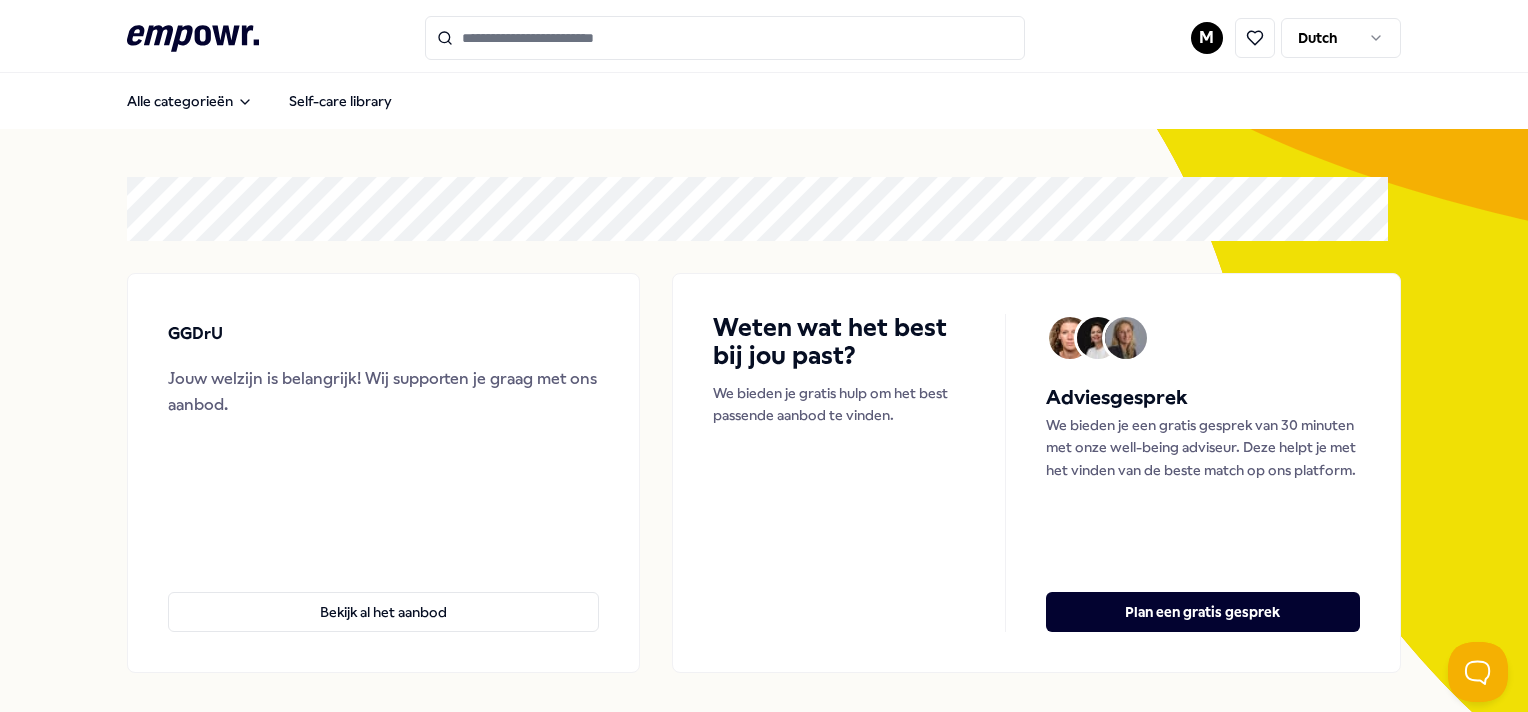 click at bounding box center [725, 38] 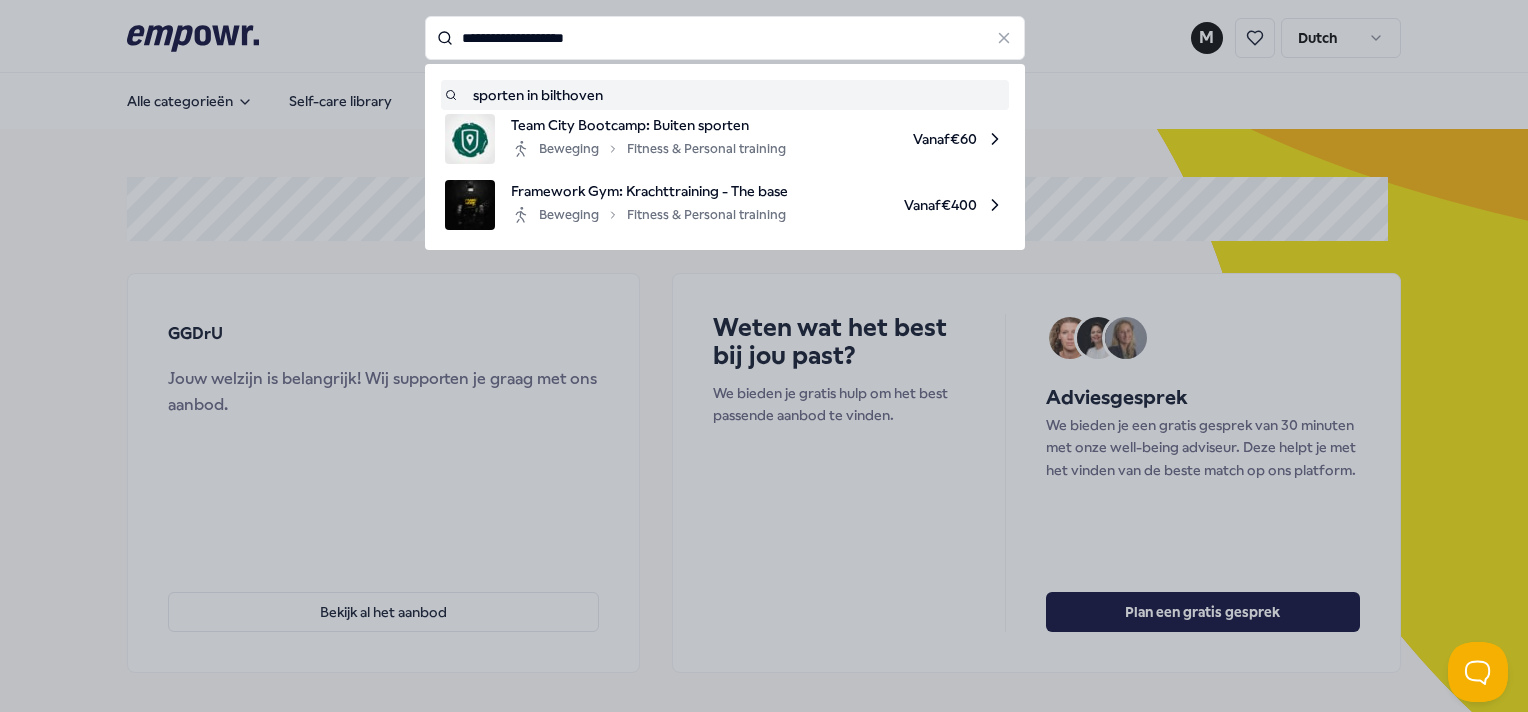 type on "**********" 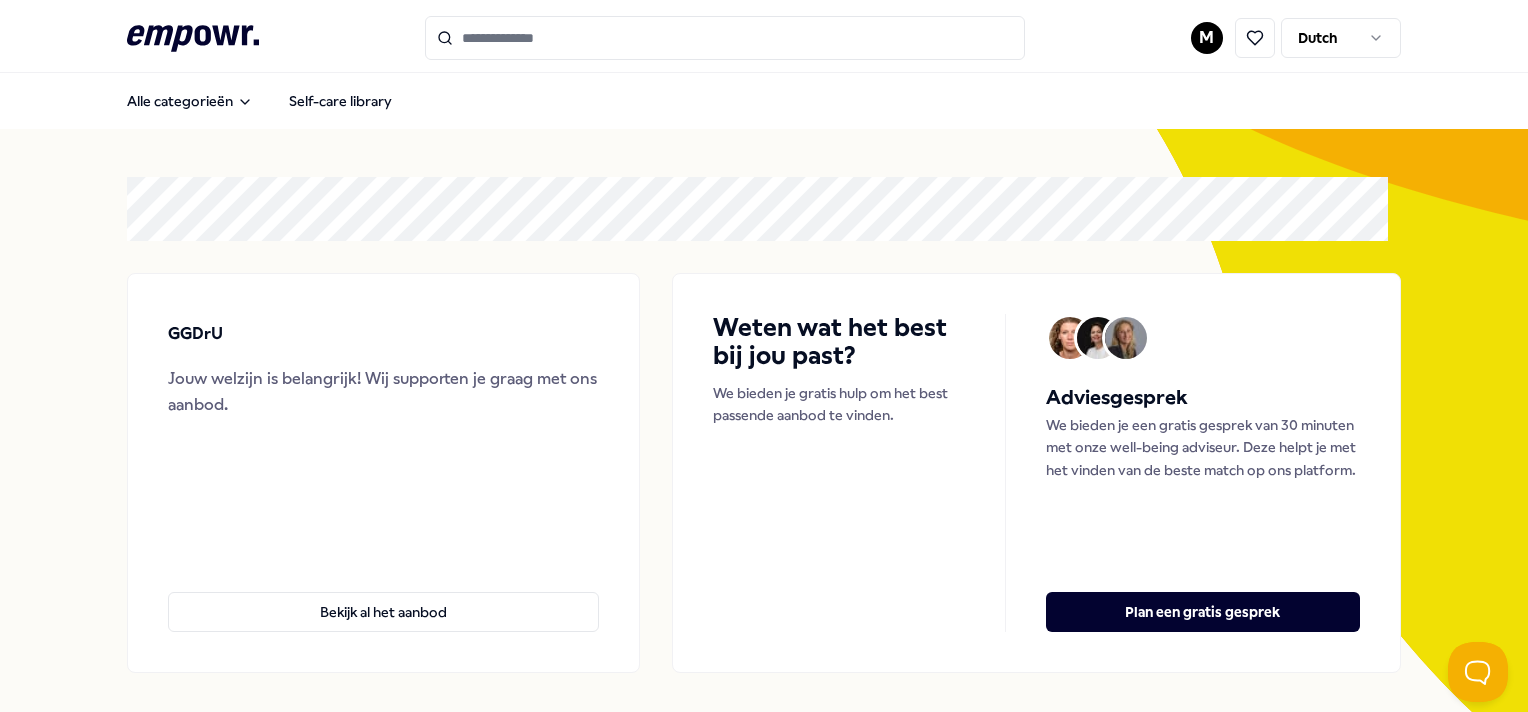type on "**********" 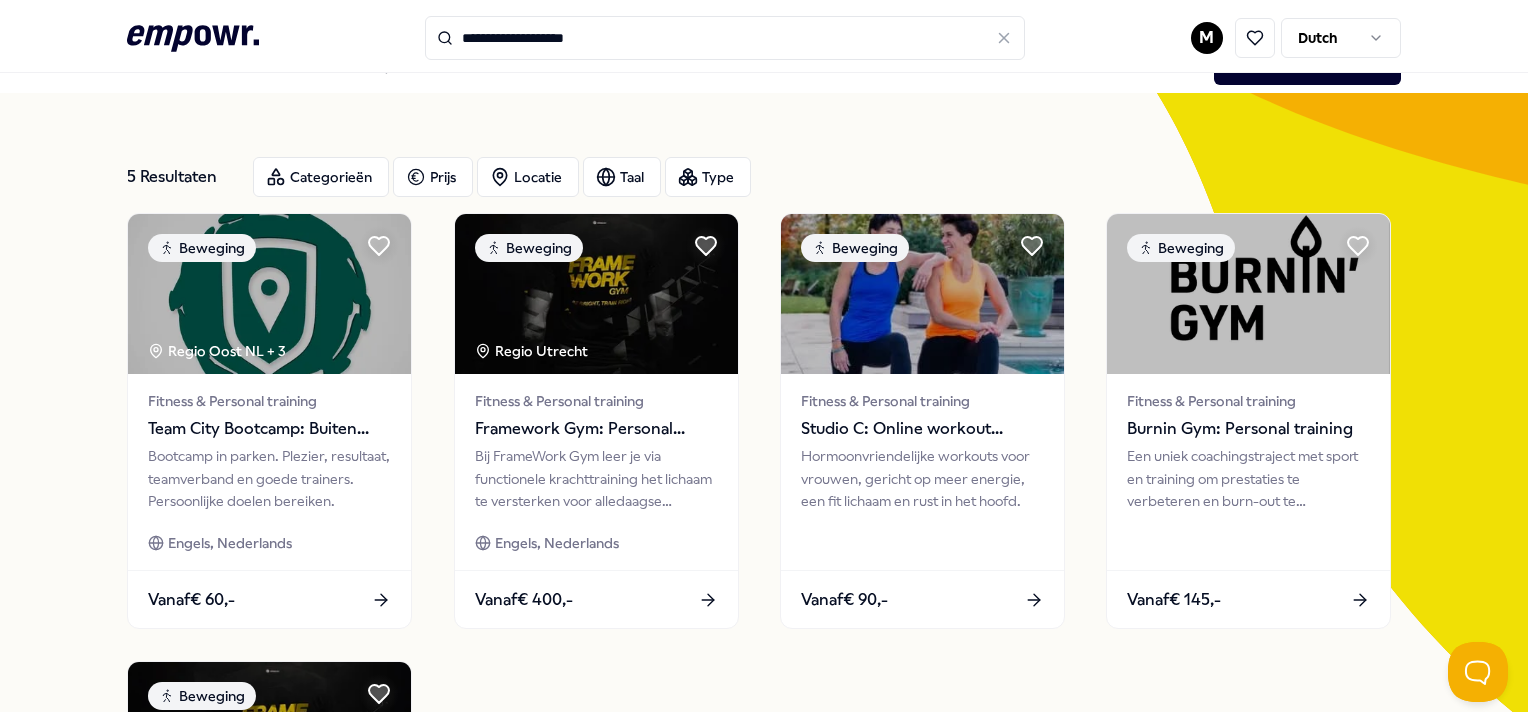 scroll, scrollTop: 0, scrollLeft: 0, axis: both 